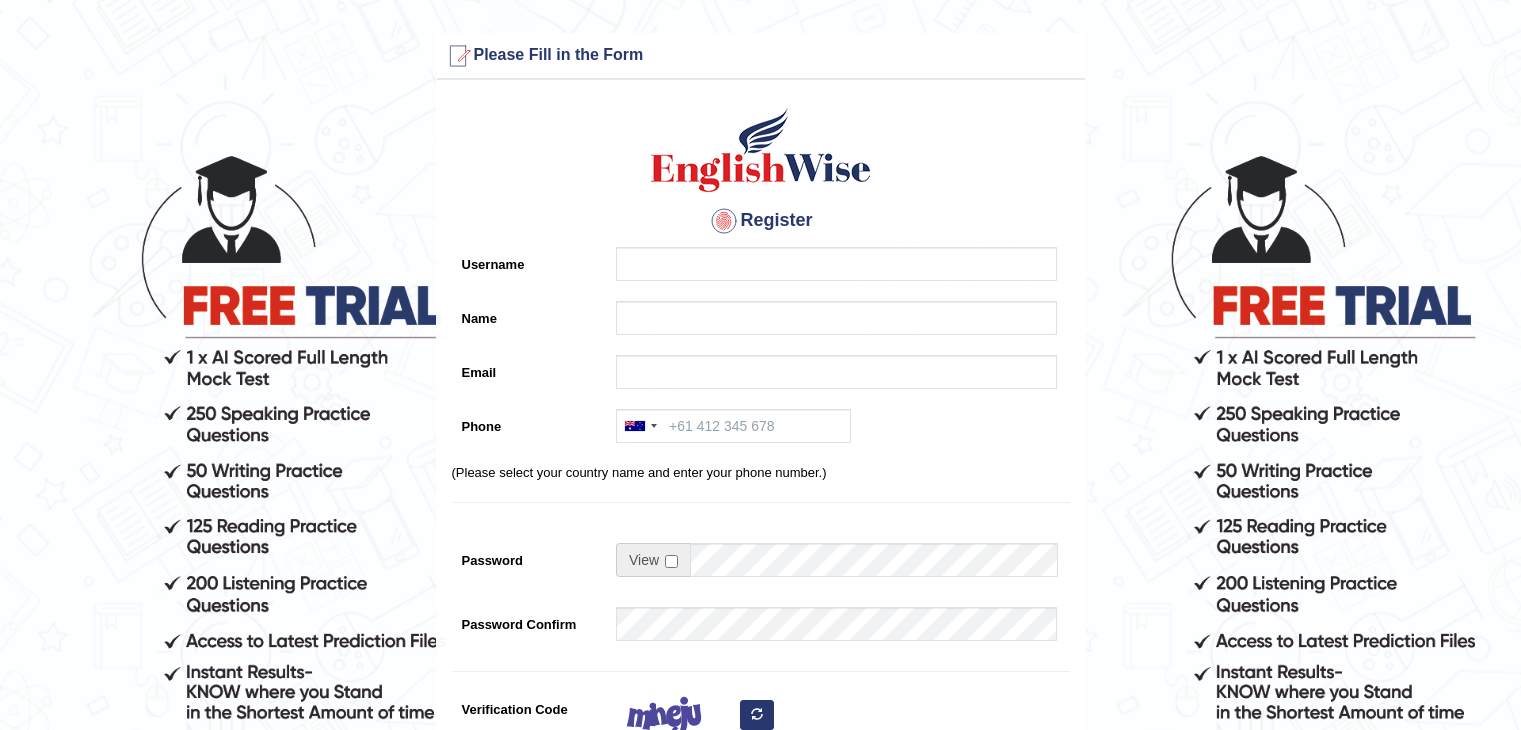 scroll, scrollTop: 0, scrollLeft: 0, axis: both 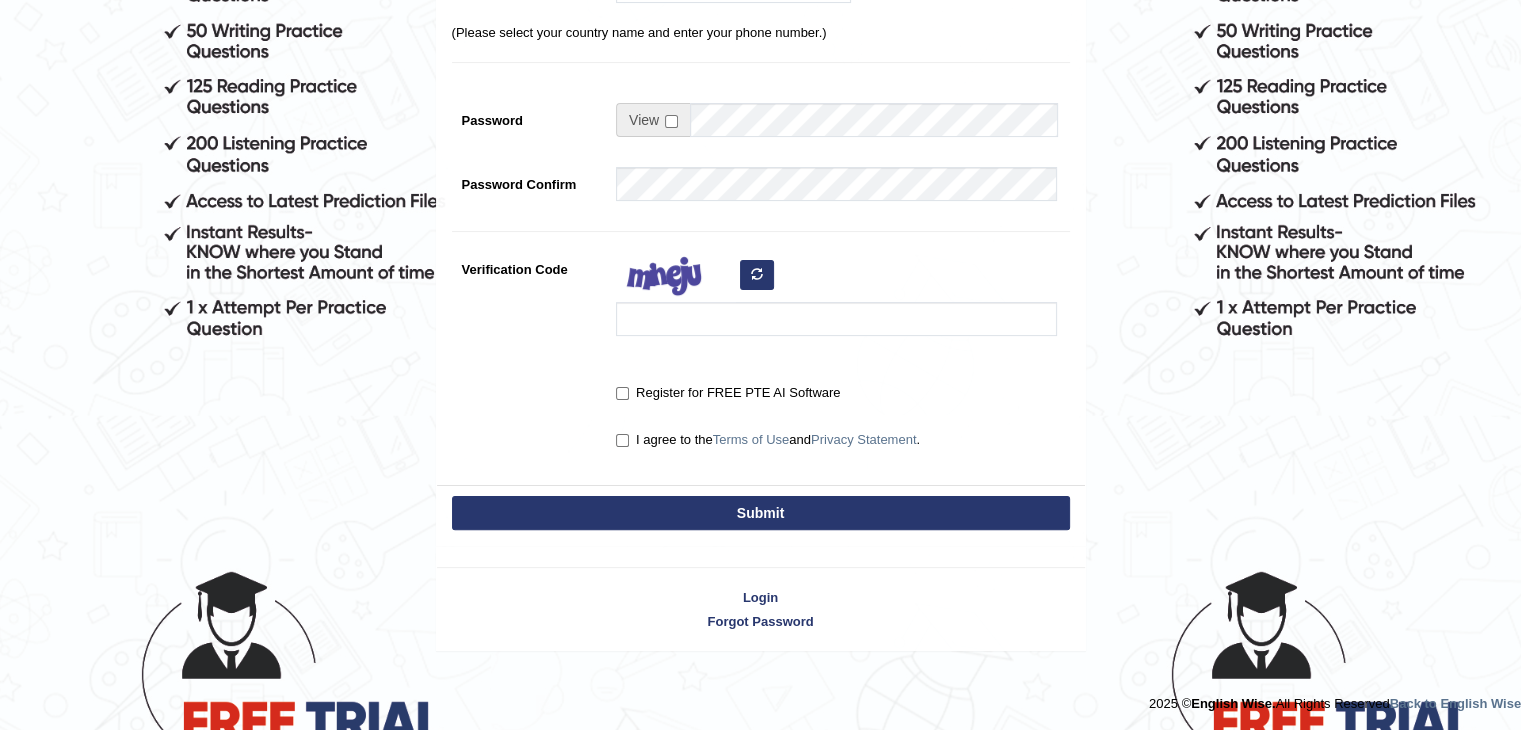 click on "Register for FREE PTE AI Software" at bounding box center [728, 393] 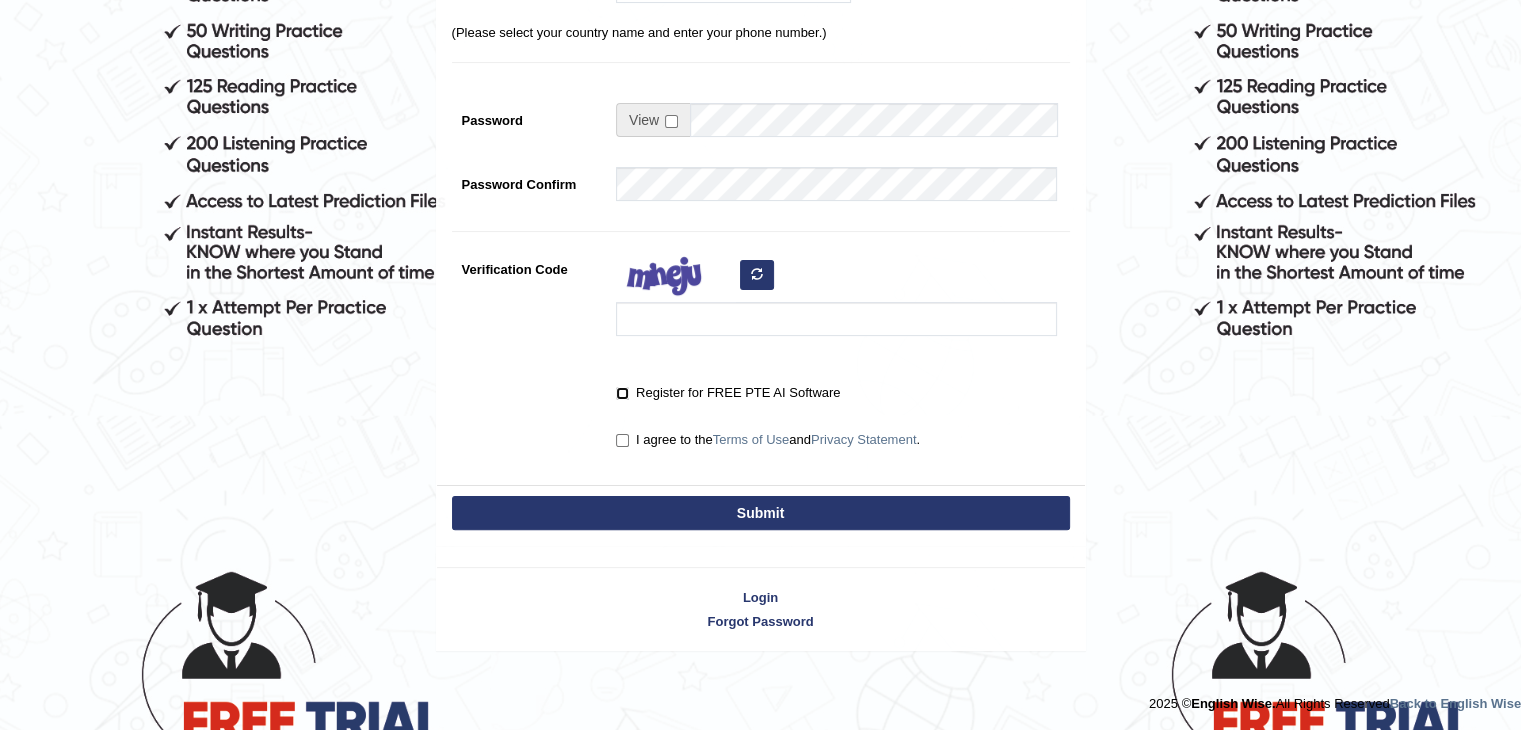 checkbox on "true" 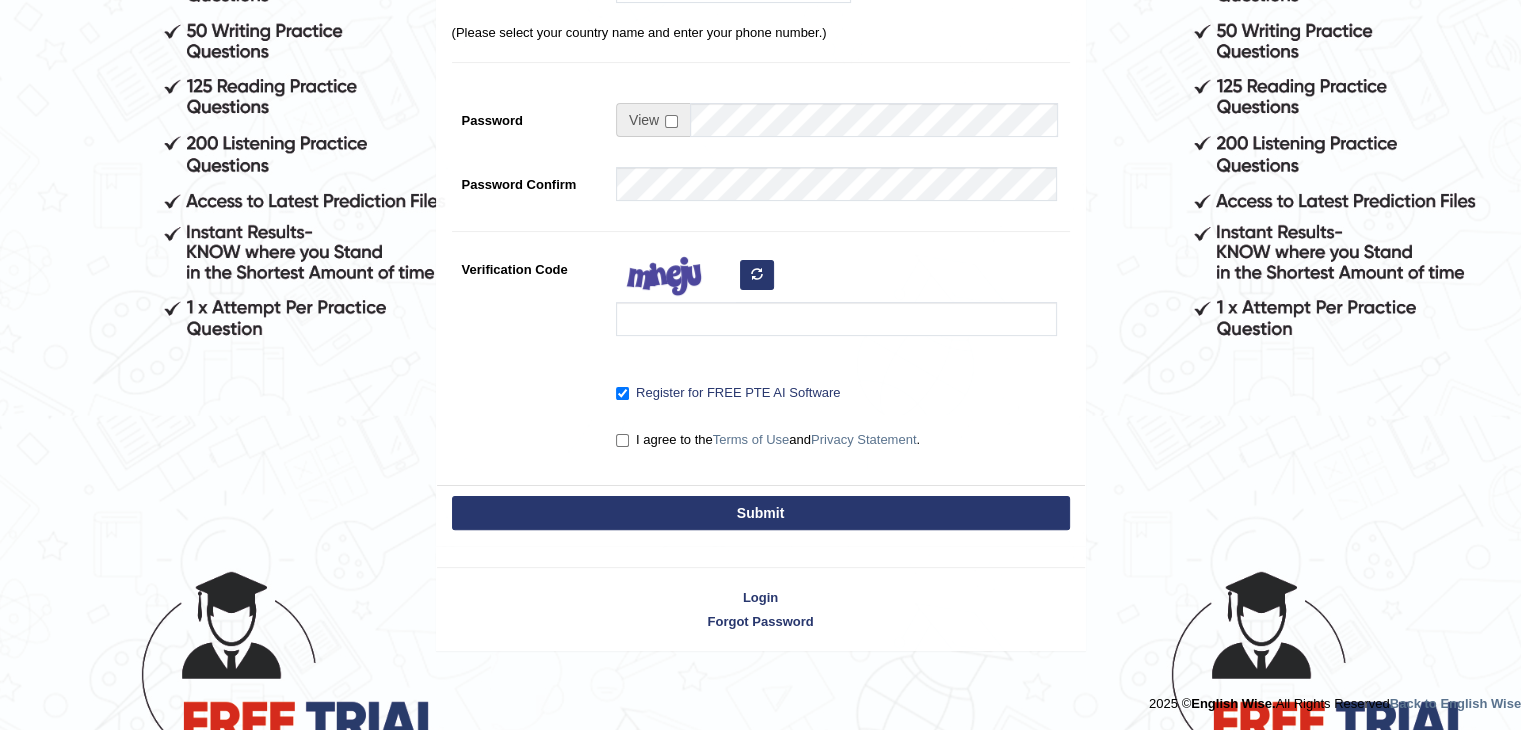 click on "I agree to the  Terms of Use  and  Privacy Statement ." at bounding box center [768, 440] 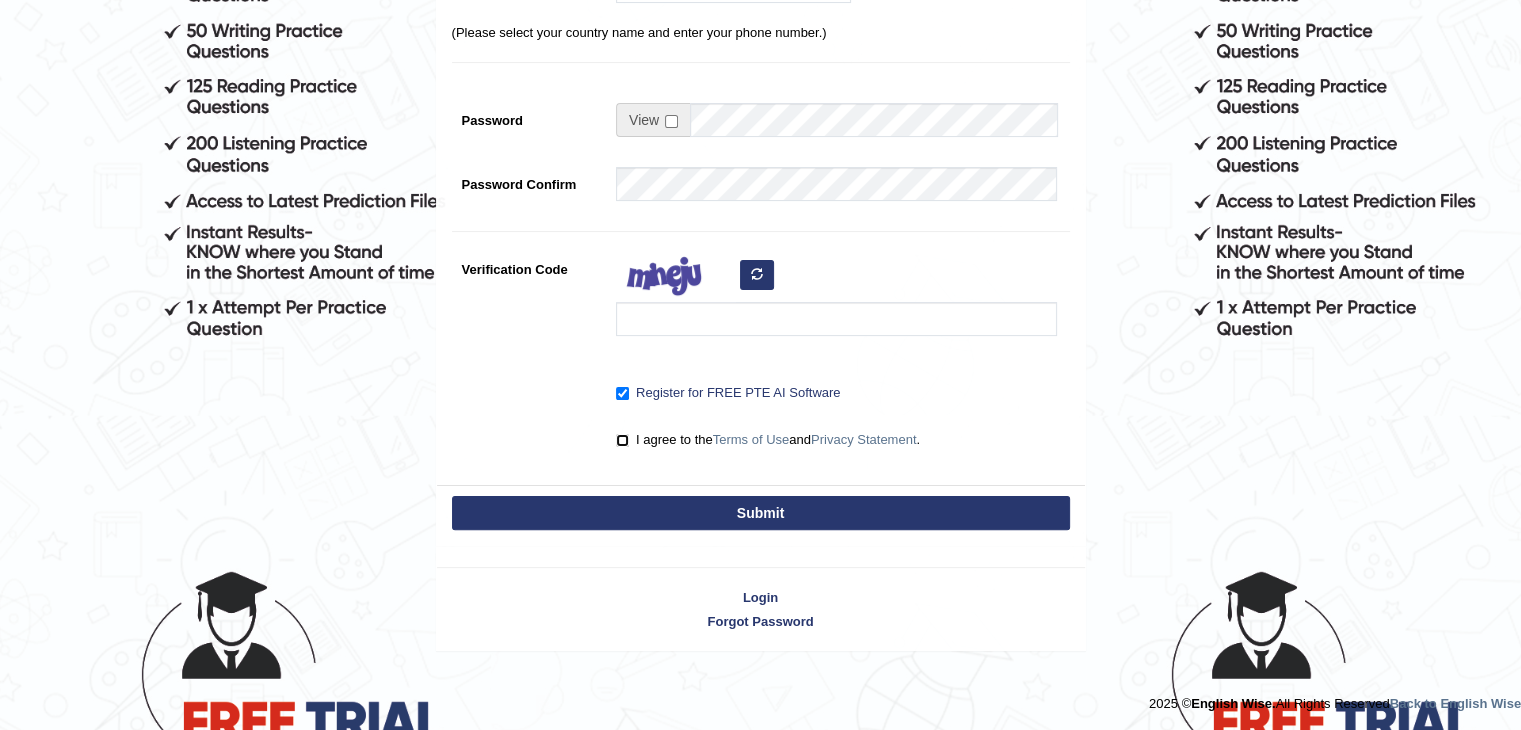 checkbox on "true" 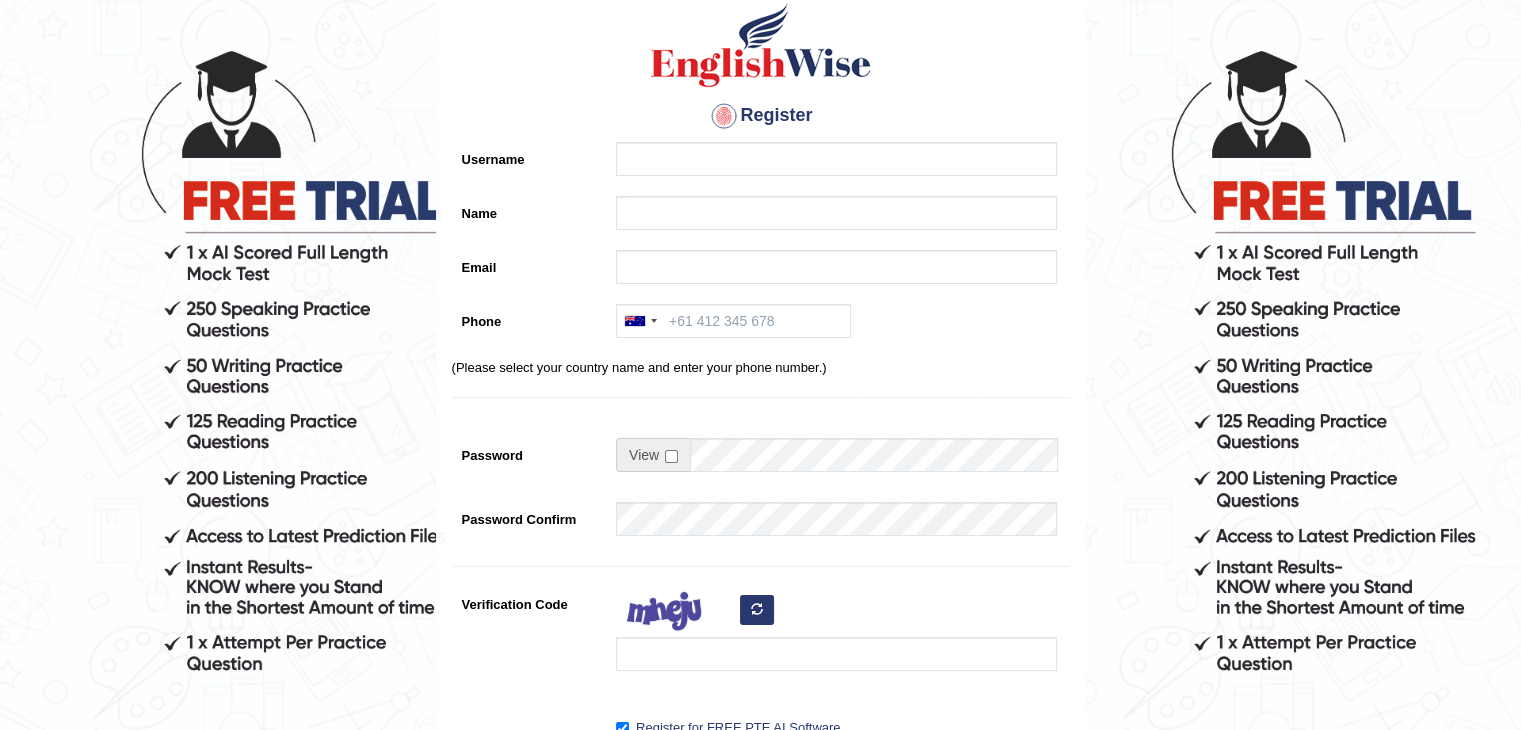 scroll, scrollTop: 40, scrollLeft: 0, axis: vertical 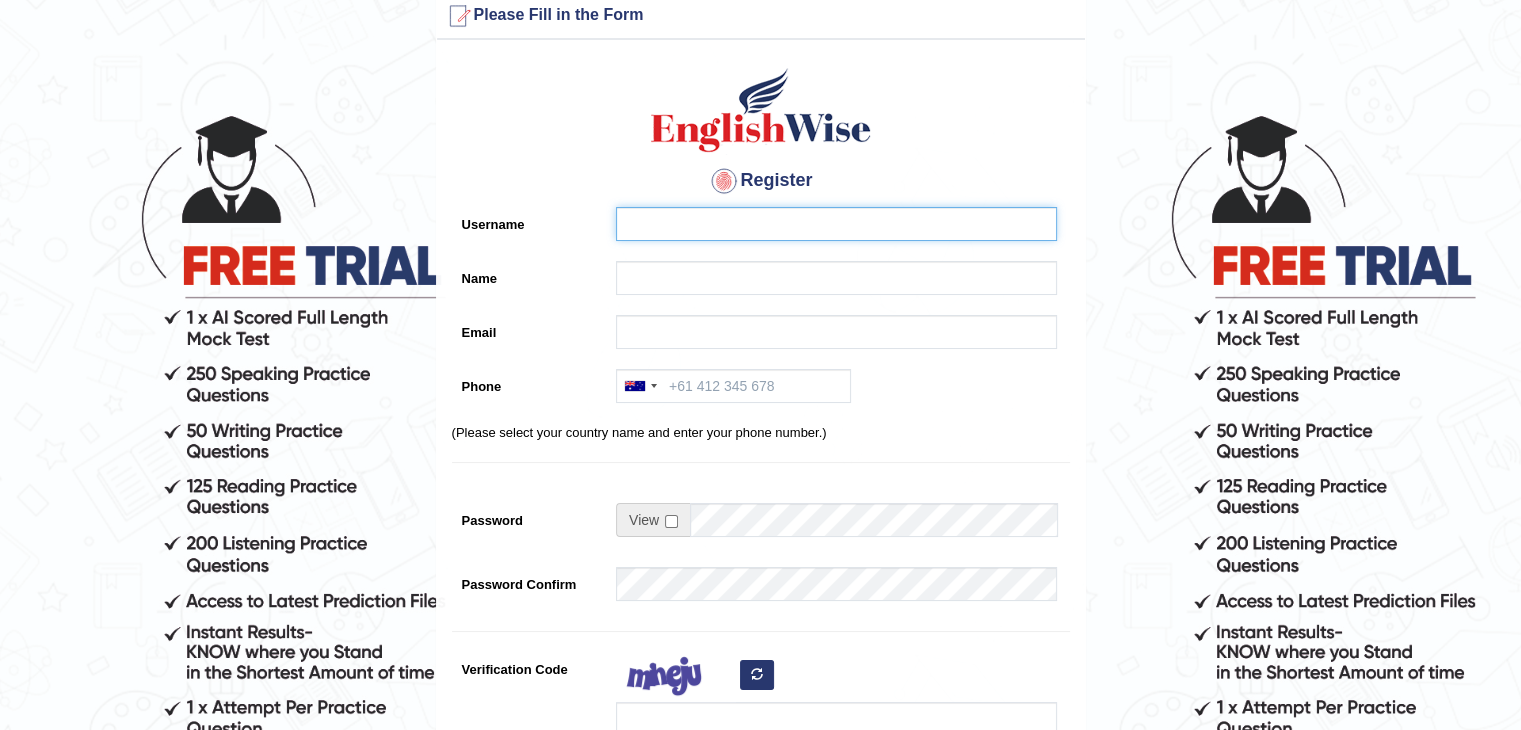 click on "Username" at bounding box center [836, 224] 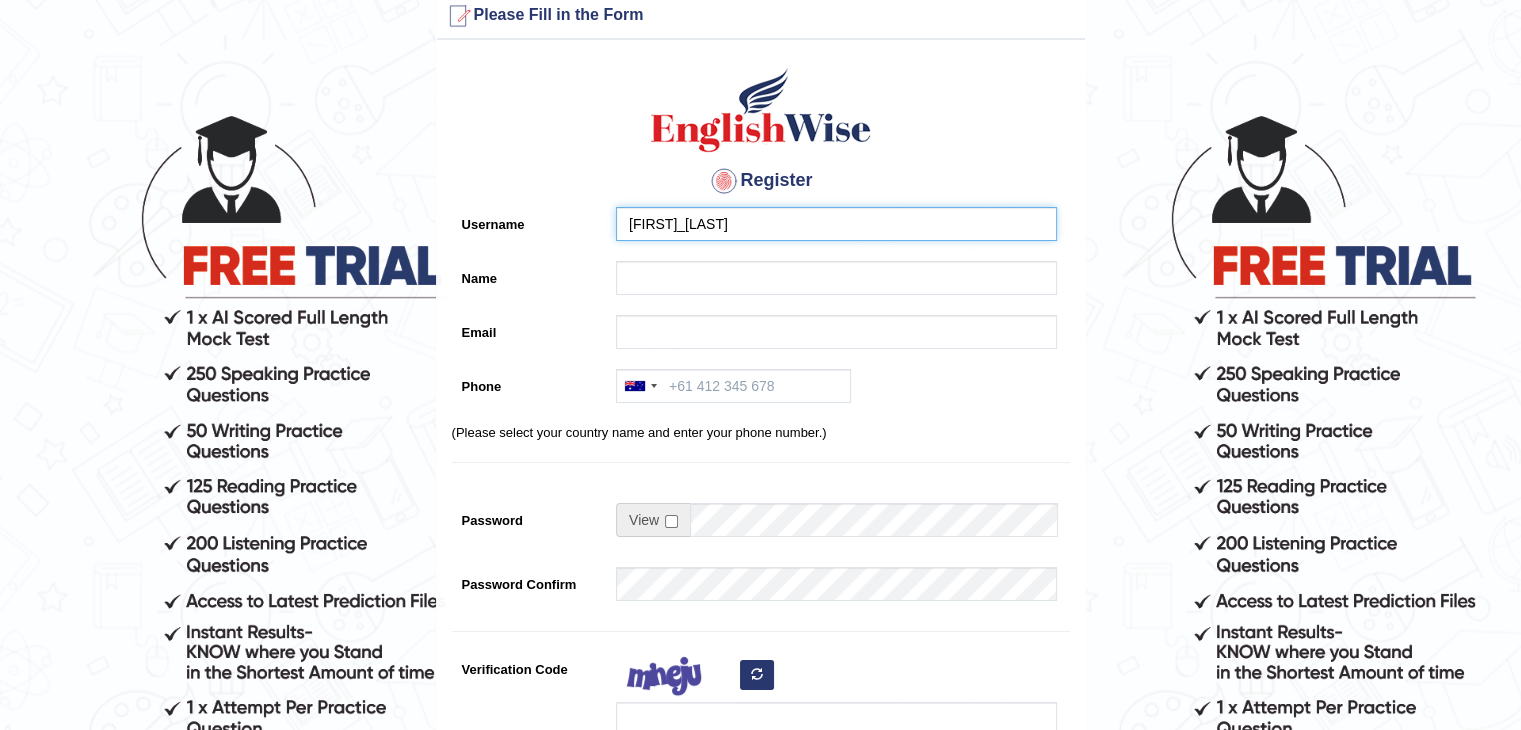 type on "aliasgar_gandhi" 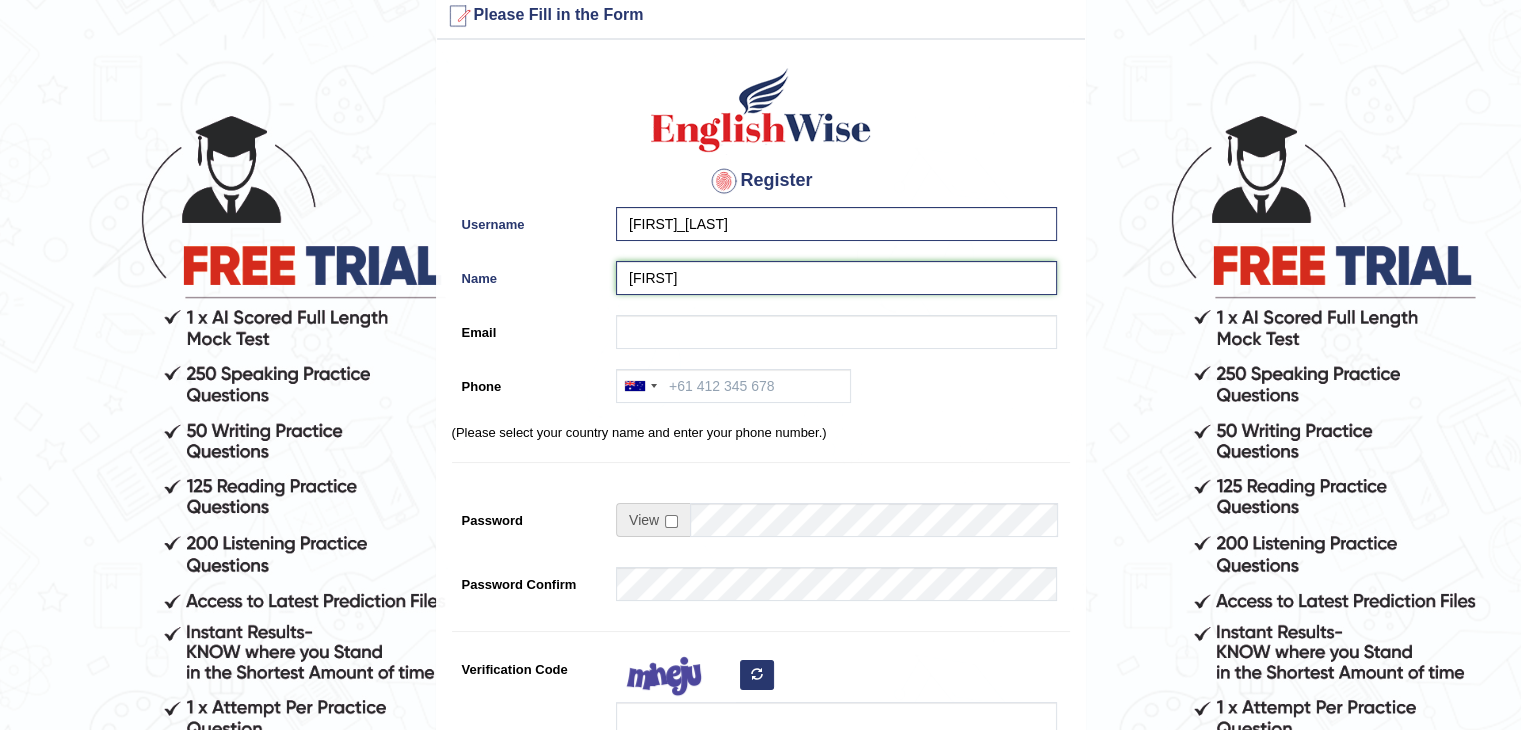 click on "Aliasgar" at bounding box center [836, 278] 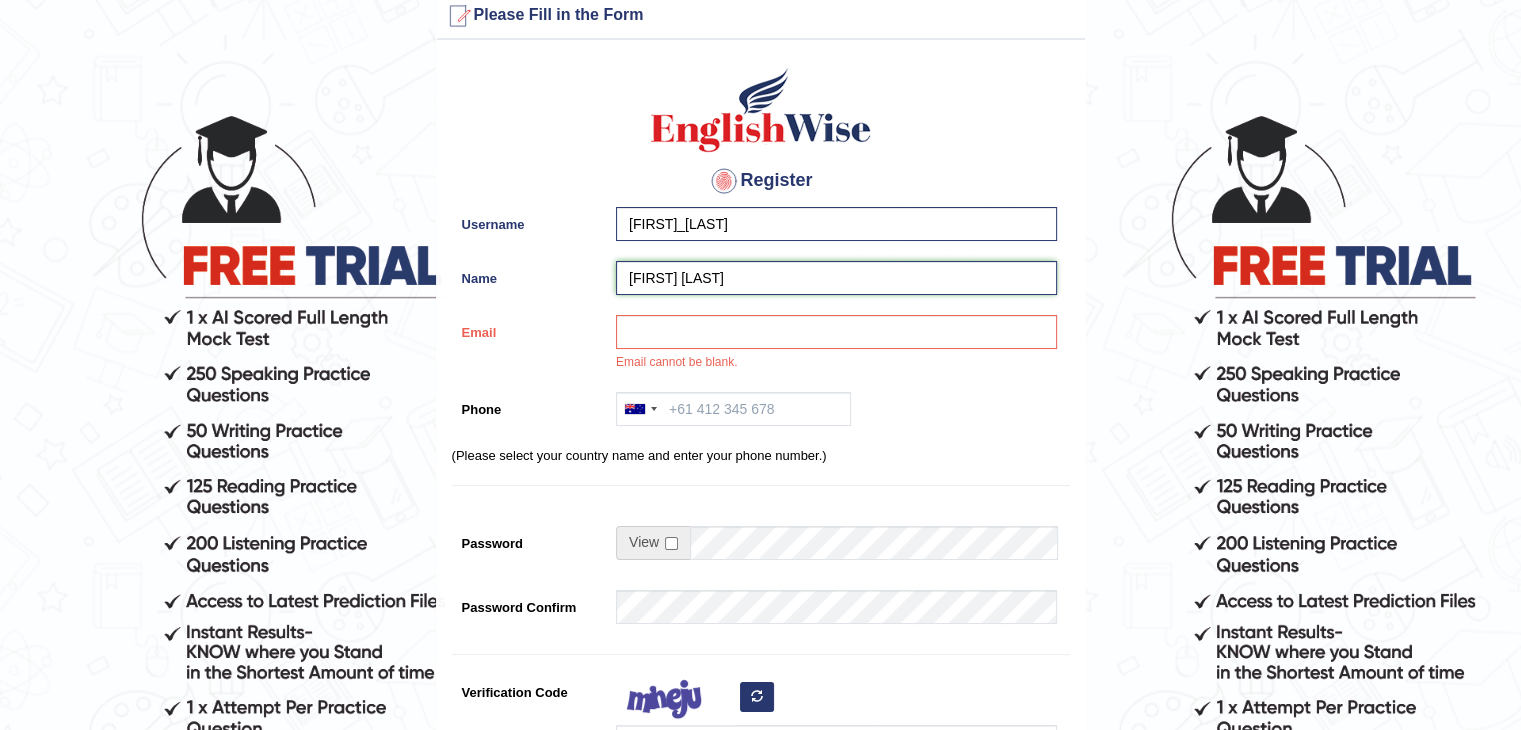 type on "[FIRST] [LAST]" 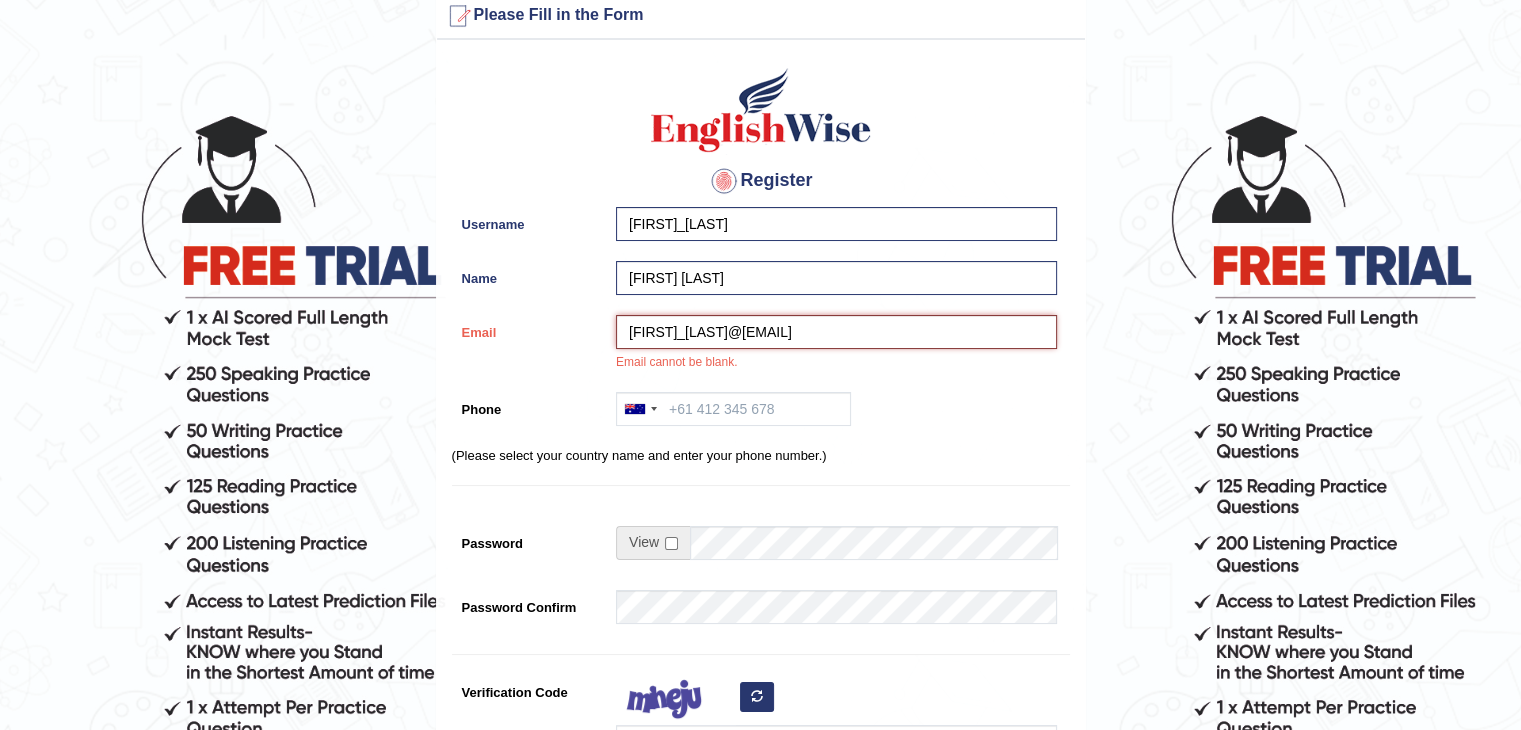 type on "aliasgar_gandhi@yahoo.com" 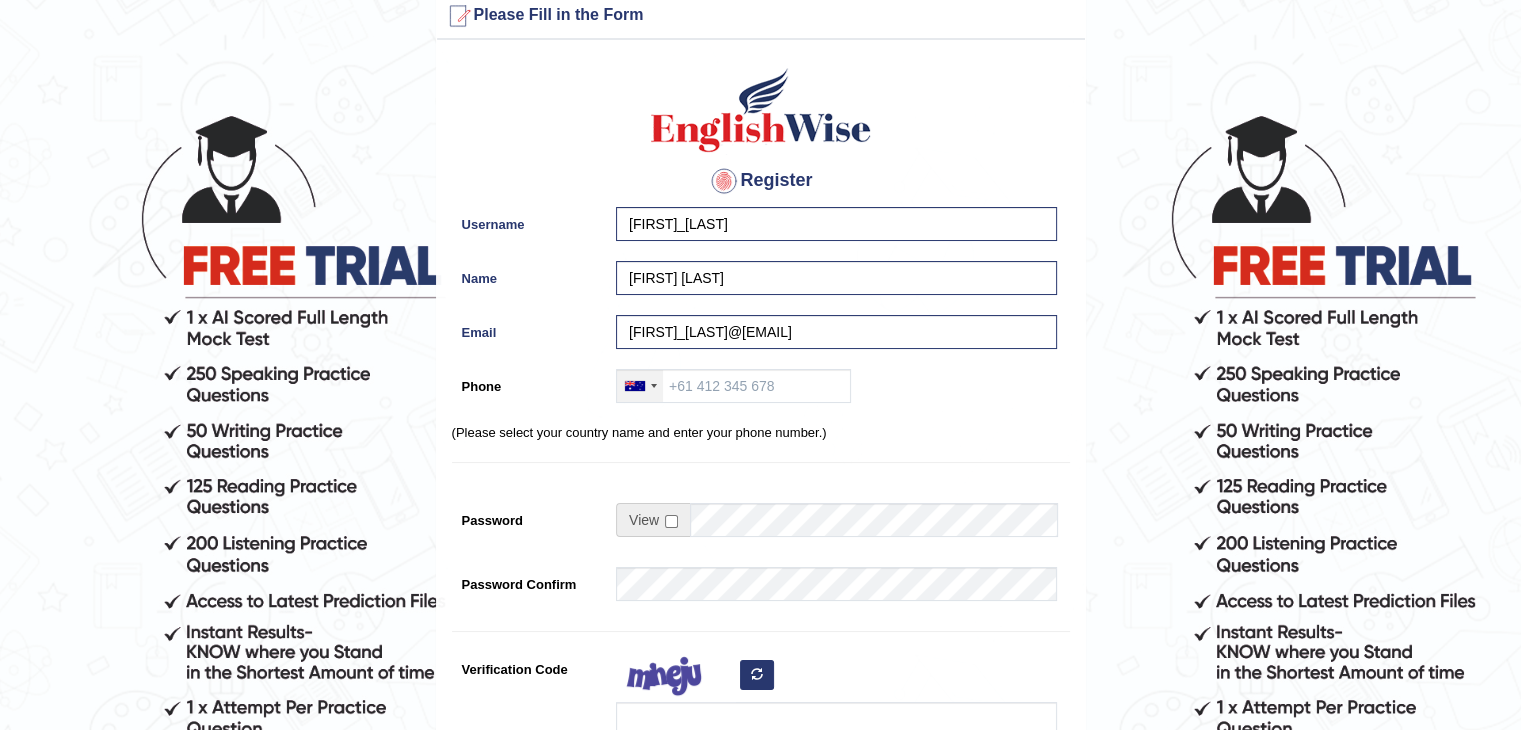 click at bounding box center [640, 386] 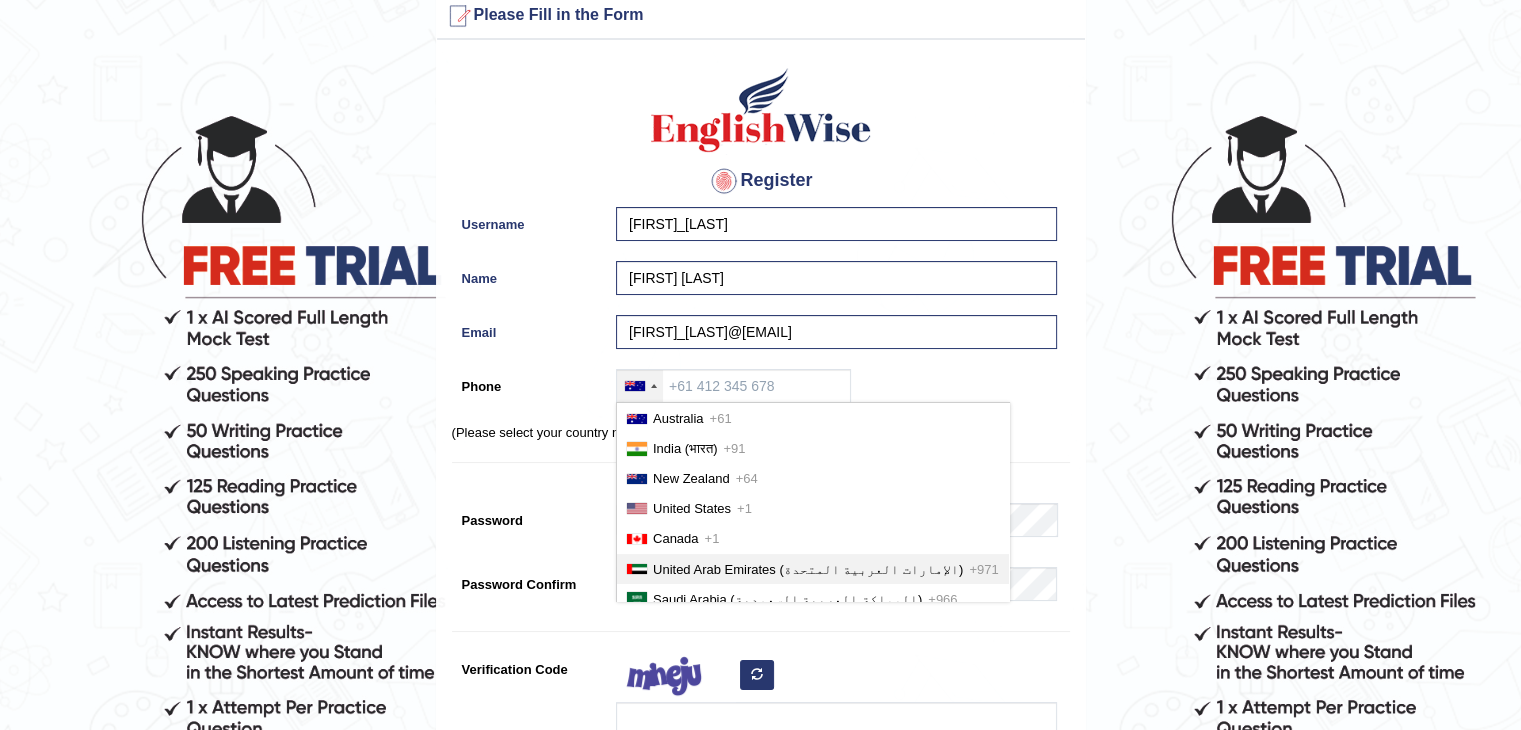 click on "United Arab Emirates (‫الإمارات العربية المتحدة‬‎)" at bounding box center [808, 569] 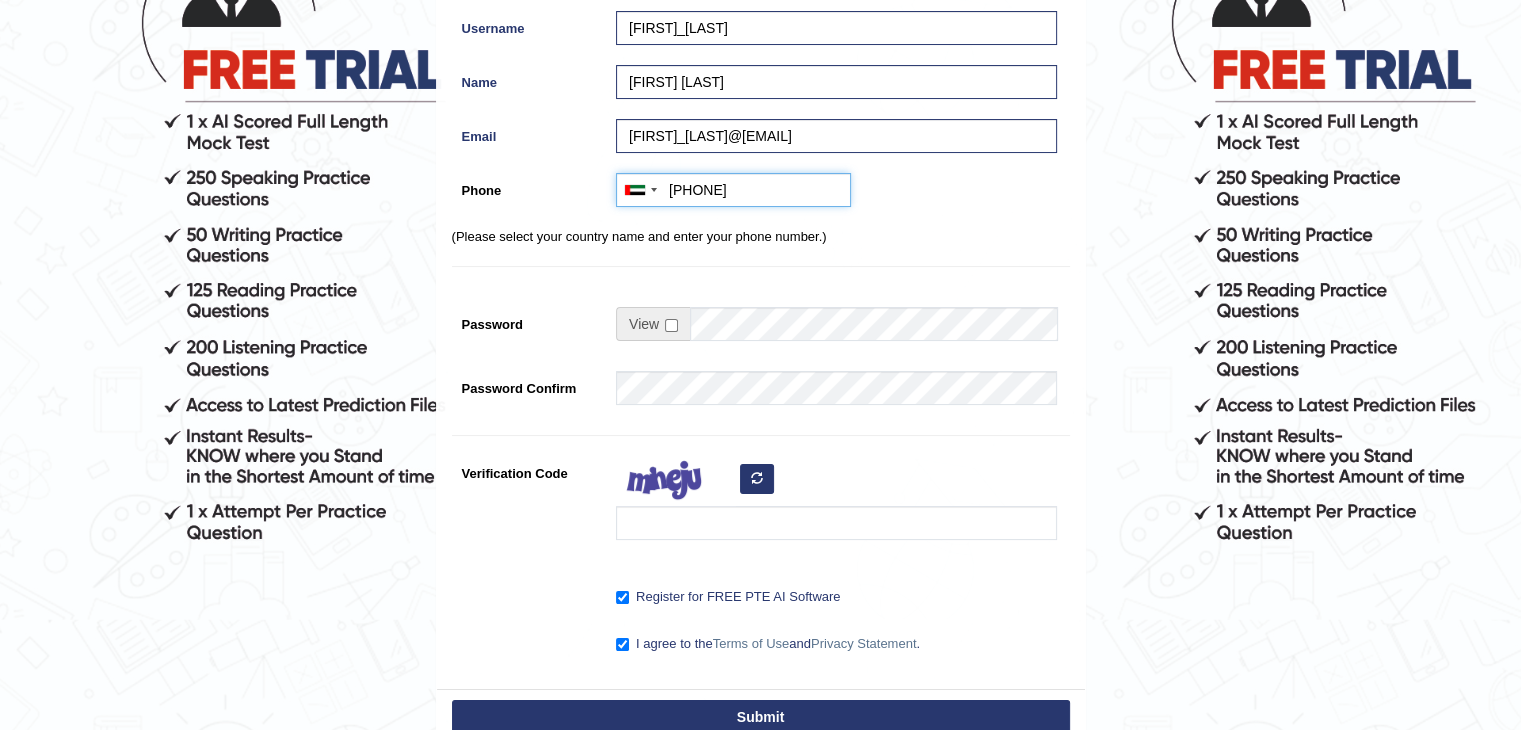 scroll, scrollTop: 240, scrollLeft: 0, axis: vertical 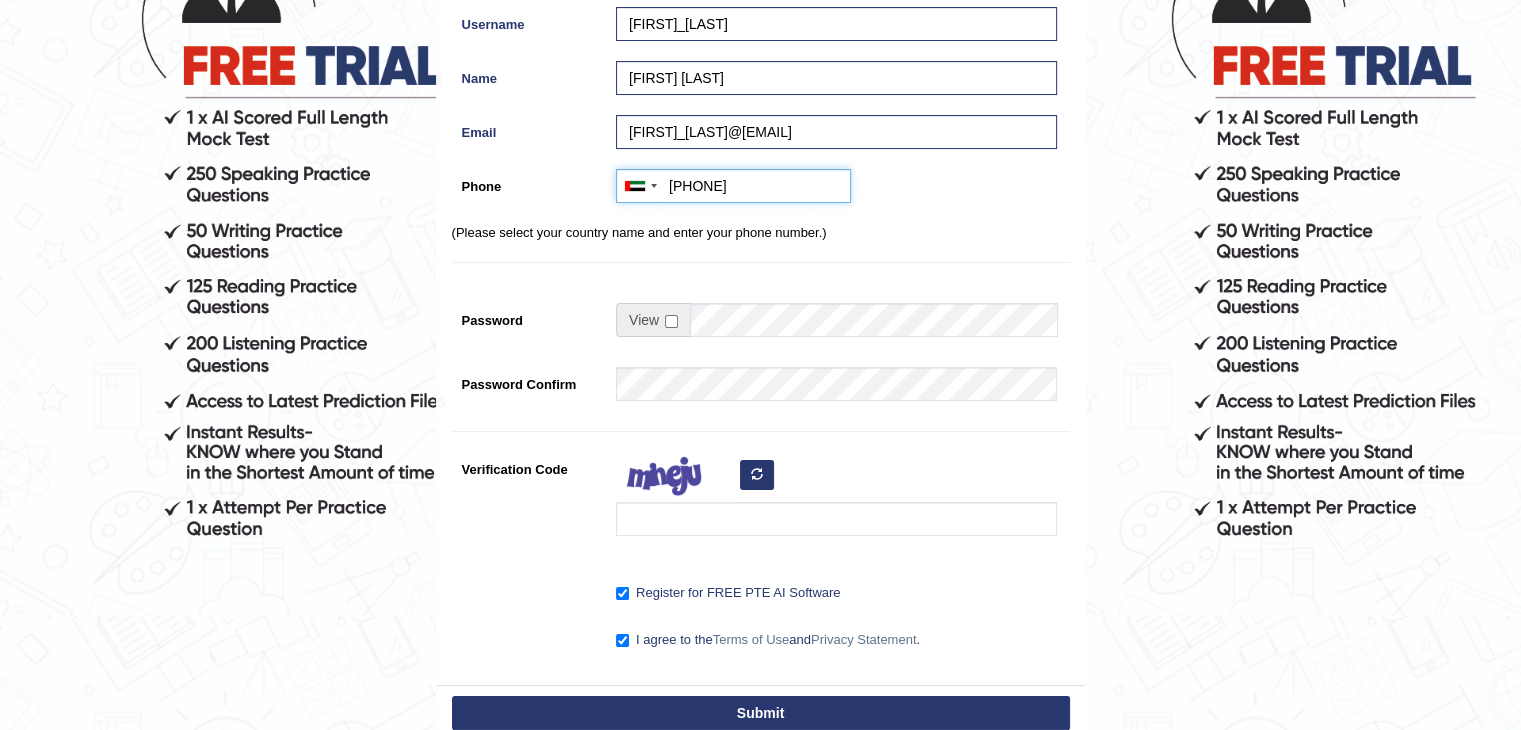 type on "+97156 9165750" 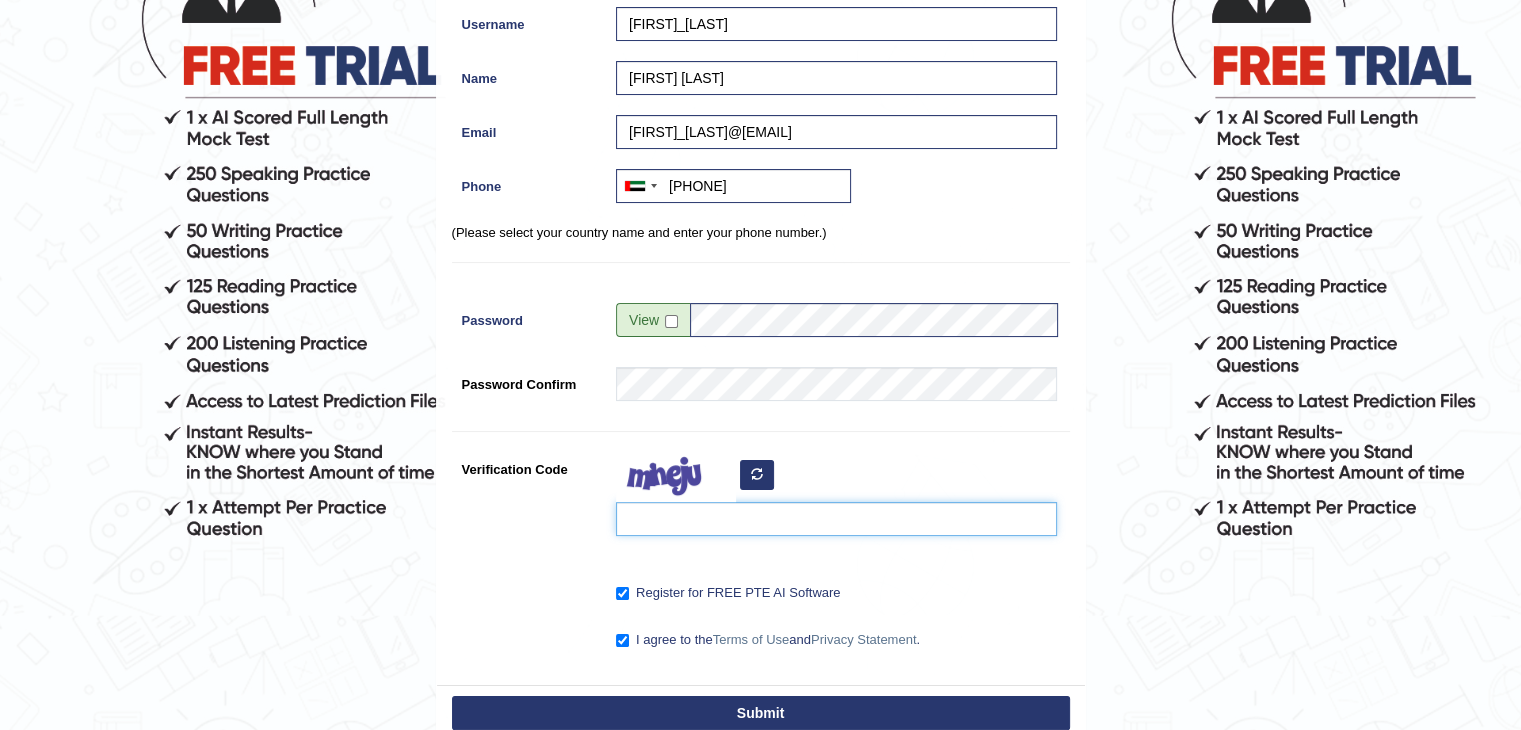 click on "Verification Code" at bounding box center [836, 519] 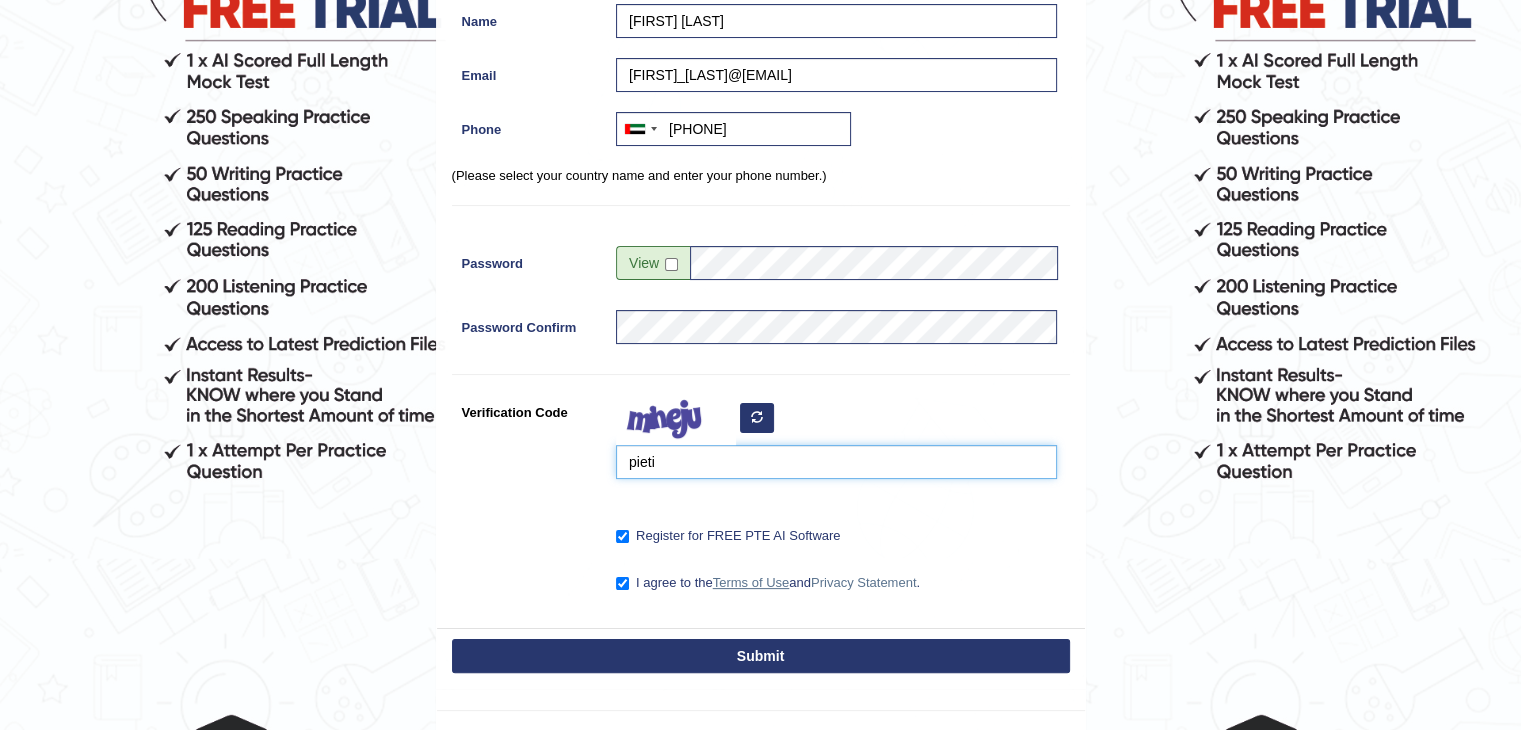 scroll, scrollTop: 440, scrollLeft: 0, axis: vertical 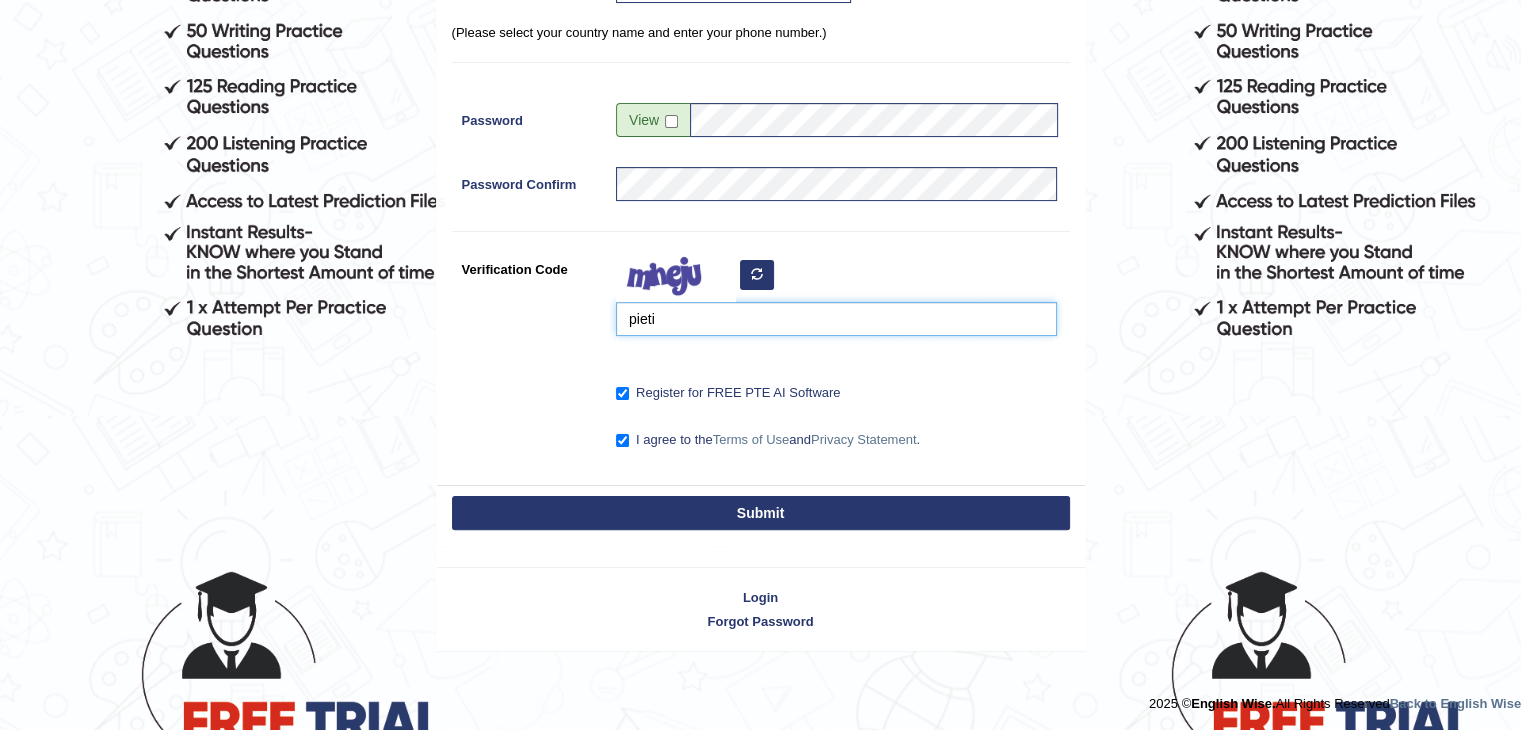 type on "pieti" 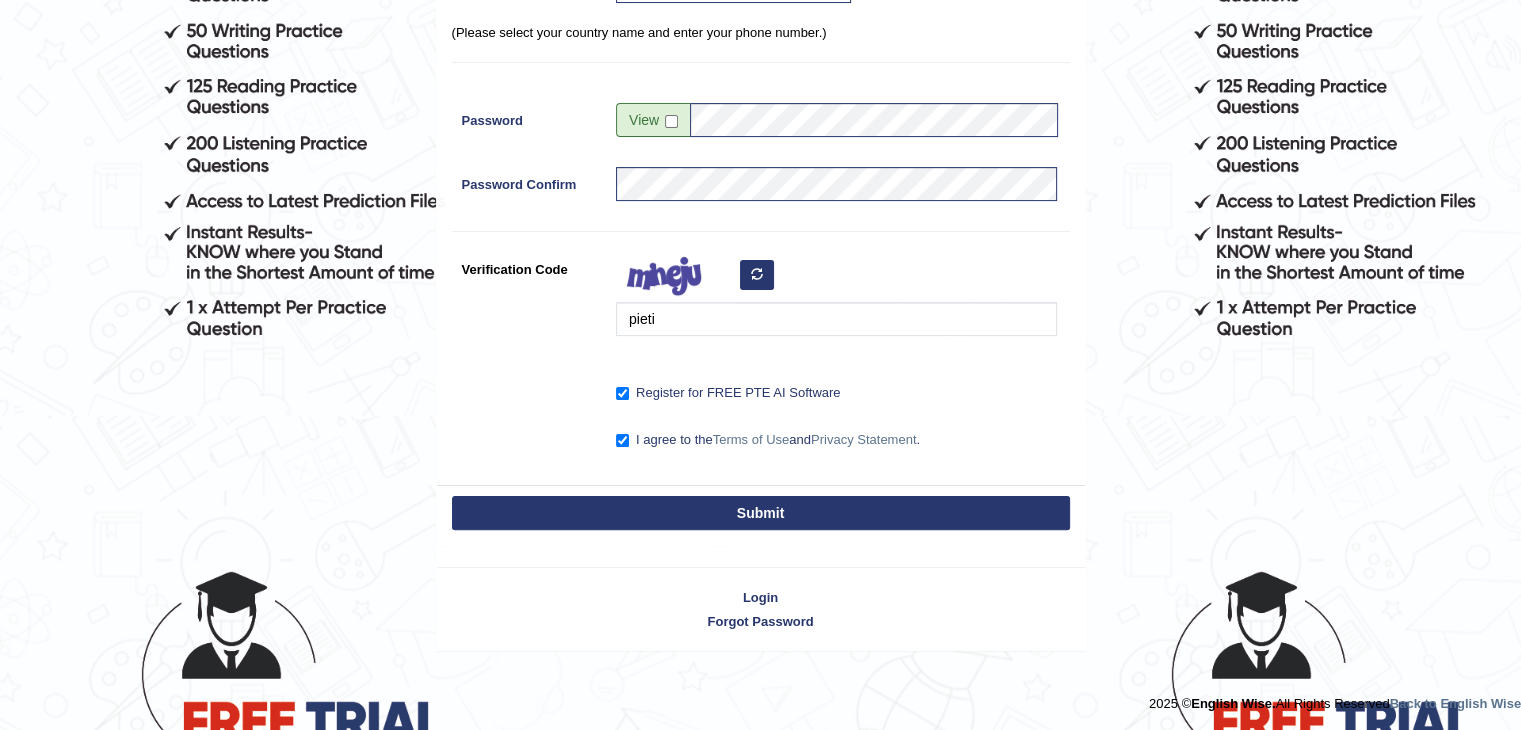 click on "Submit" at bounding box center (761, 513) 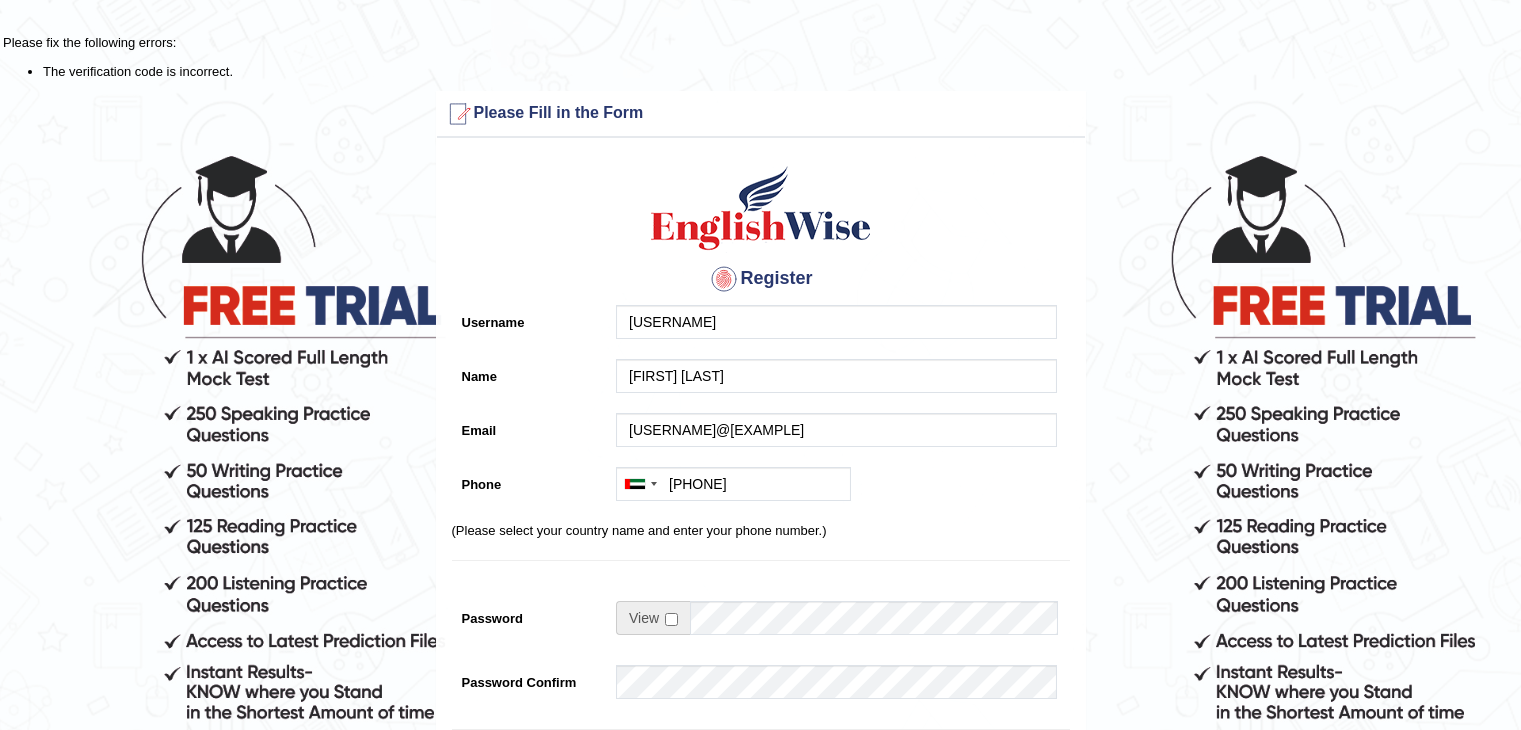 scroll, scrollTop: 0, scrollLeft: 0, axis: both 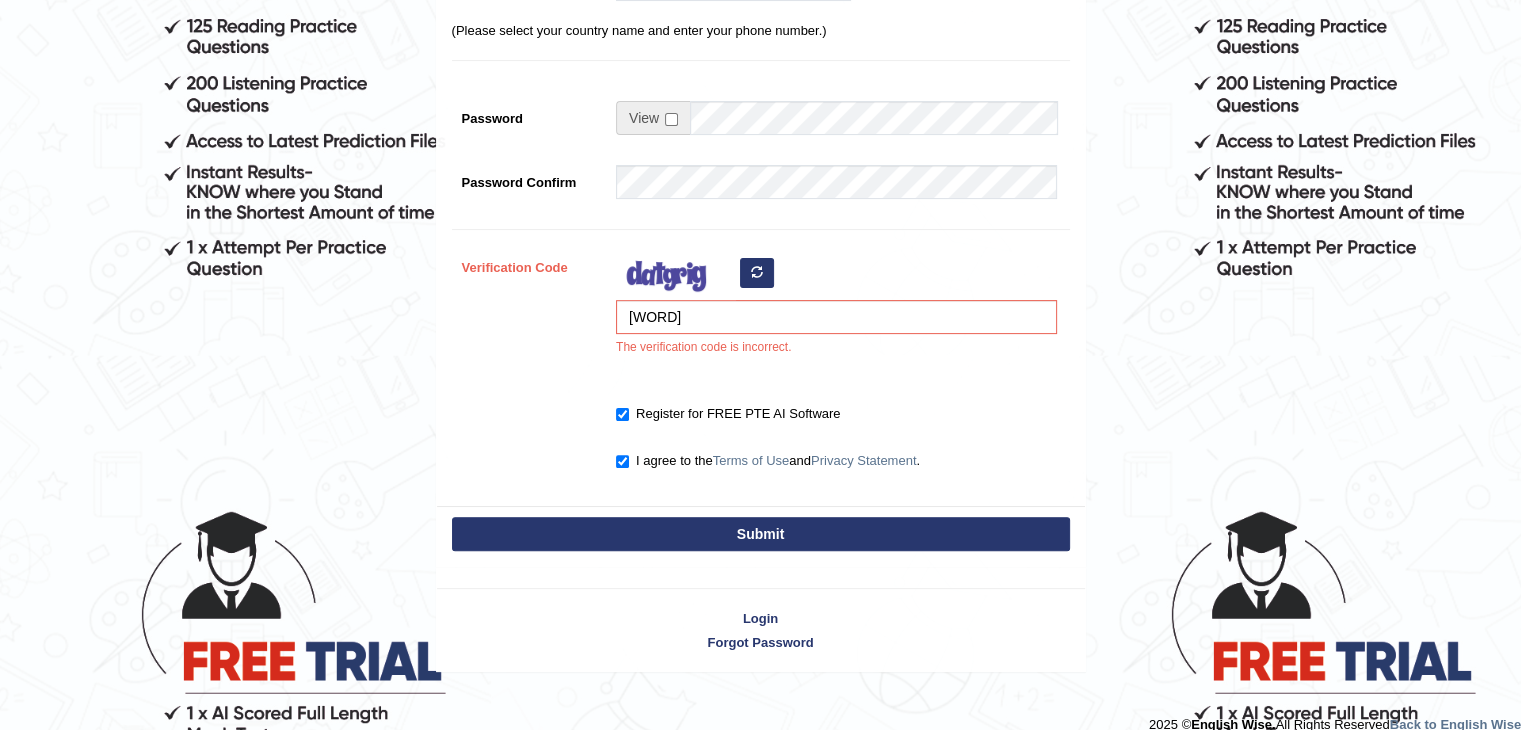 click at bounding box center [757, 272] 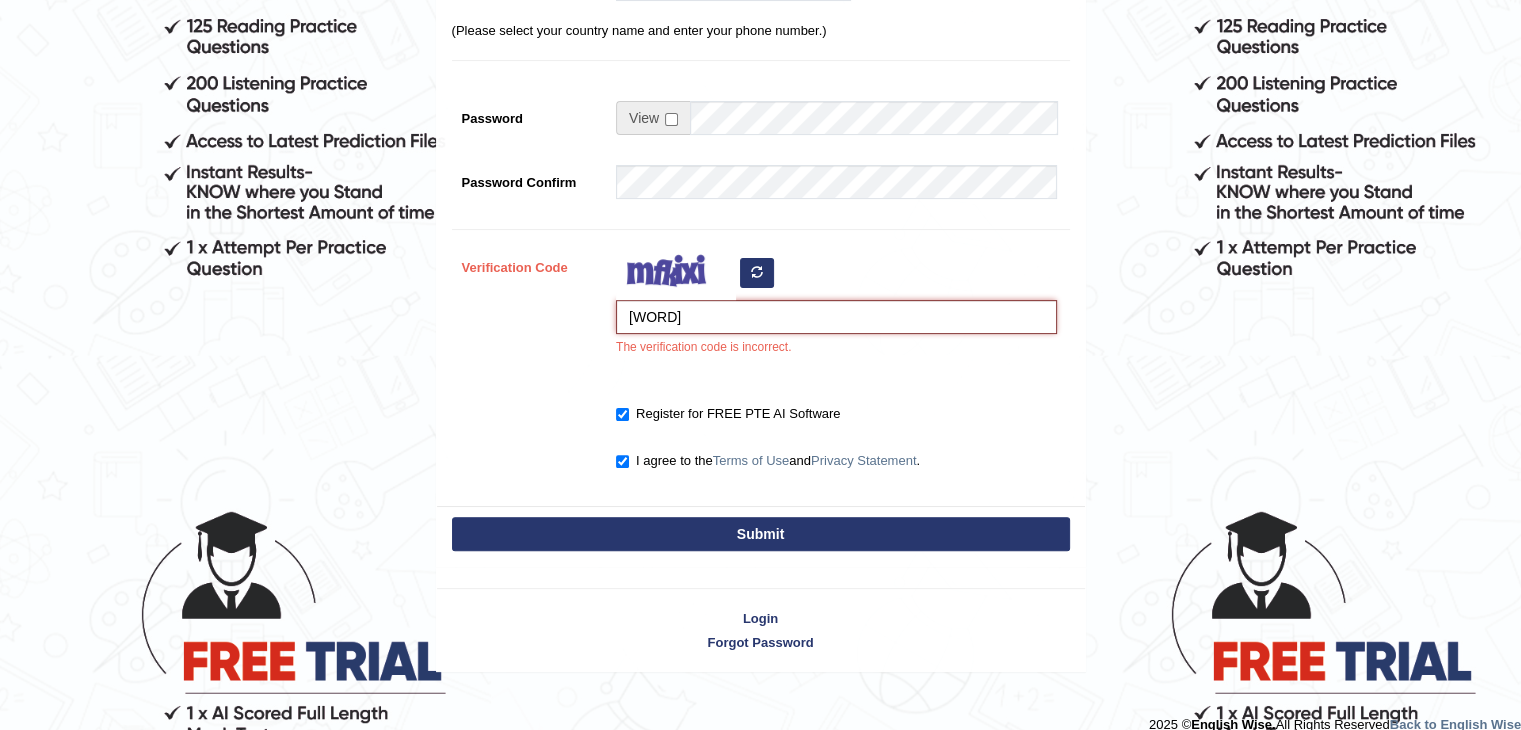 drag, startPoint x: 688, startPoint y: 305, endPoint x: 571, endPoint y: 313, distance: 117.273186 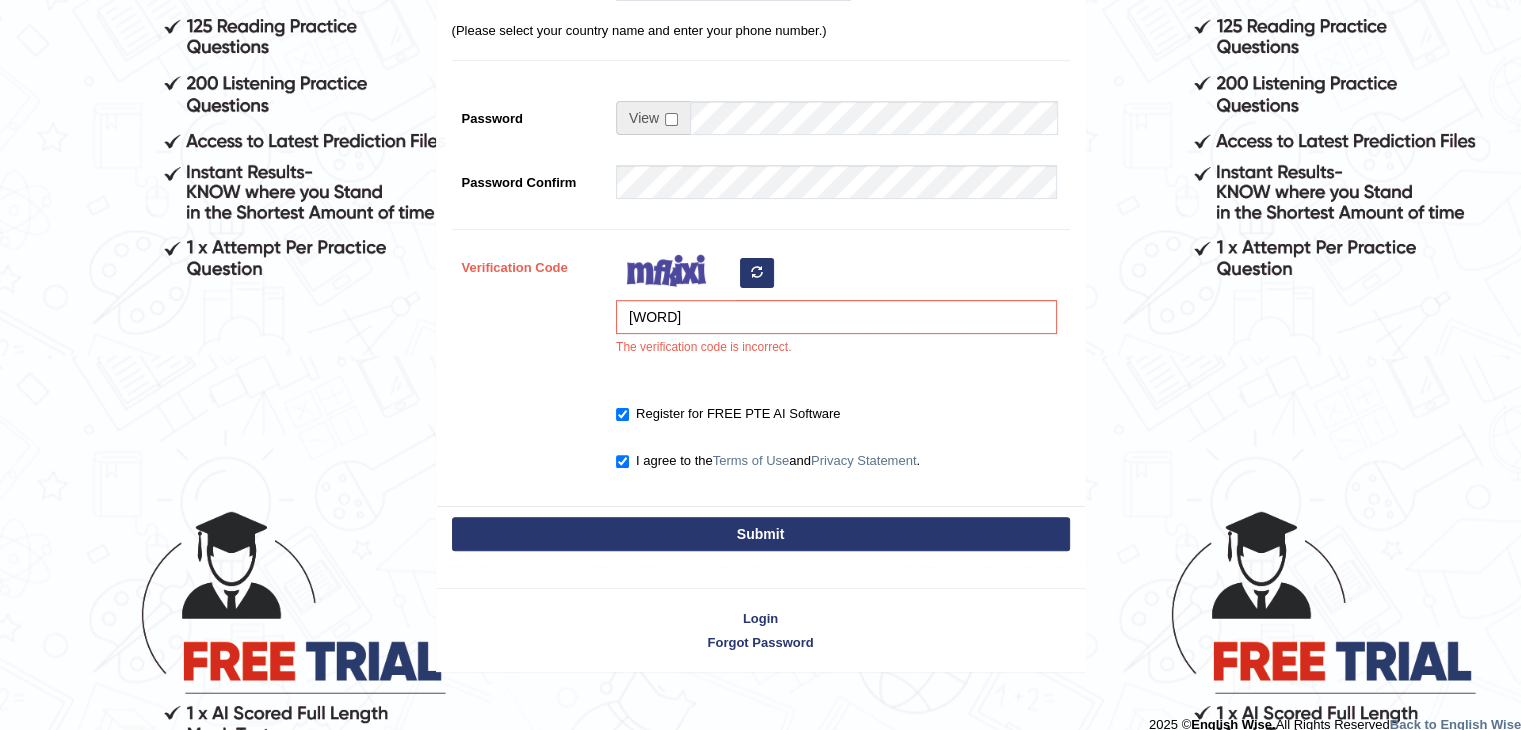 click on "Submit" at bounding box center [761, 536] 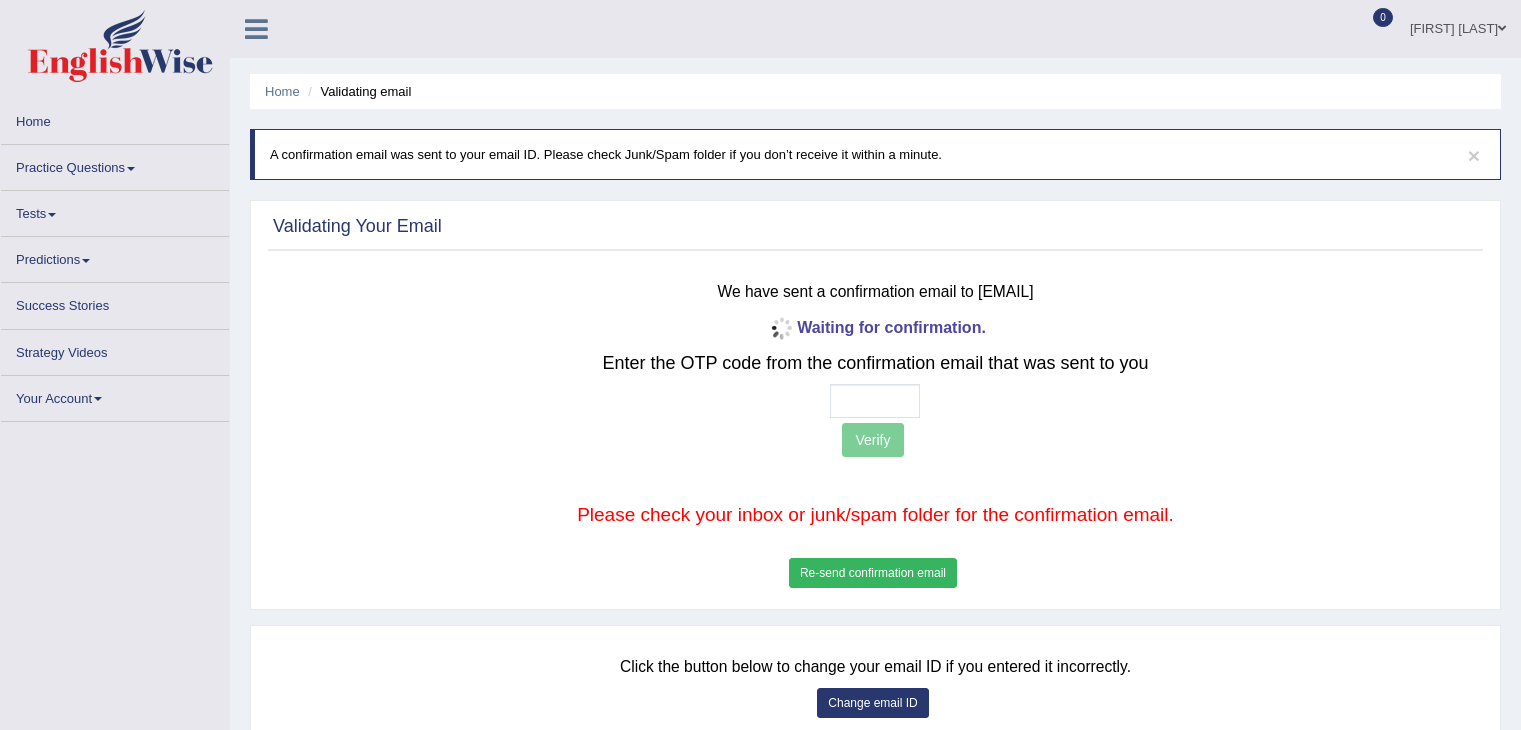 scroll, scrollTop: 0, scrollLeft: 0, axis: both 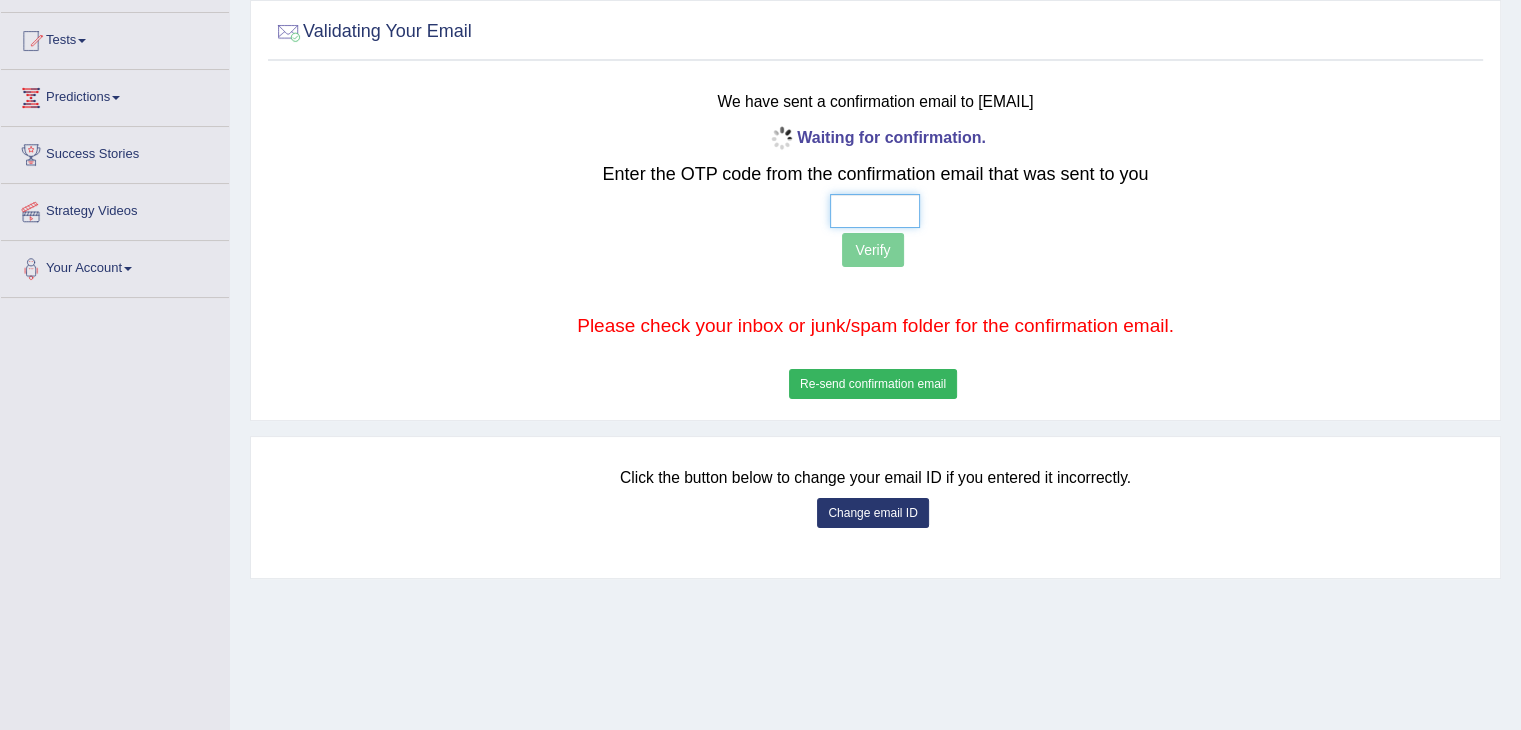 click at bounding box center (875, 211) 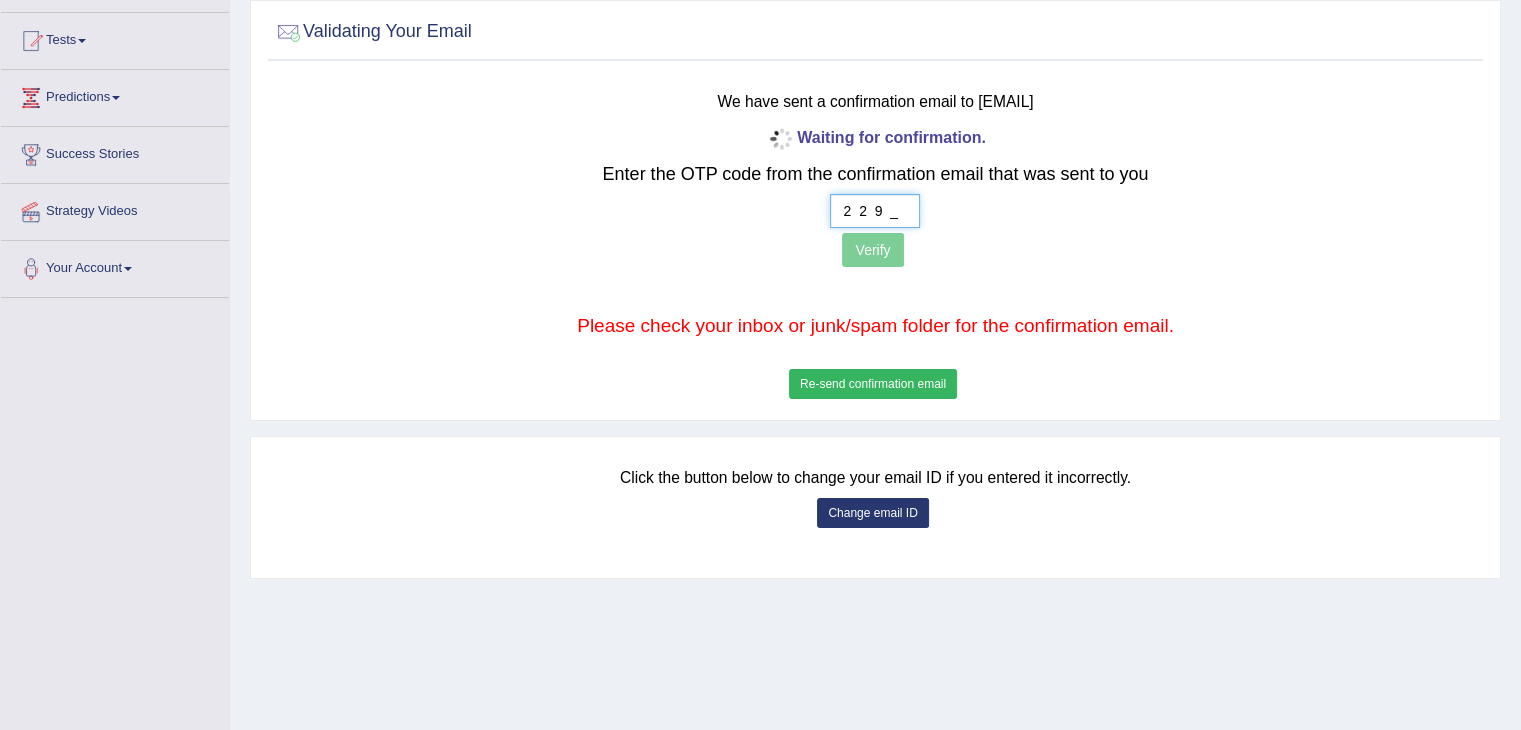 type on "2  2  9  0" 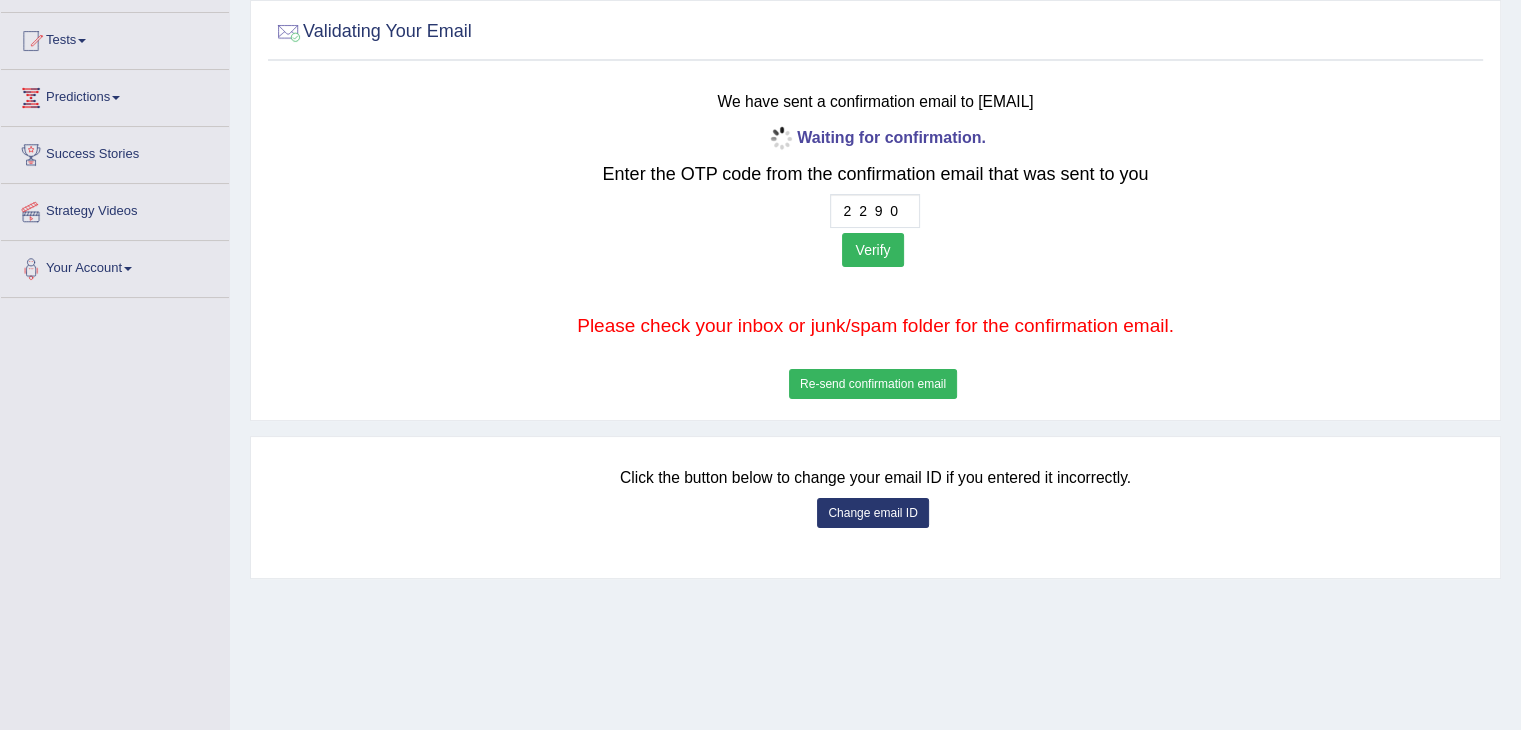 click on "Verify" at bounding box center (872, 250) 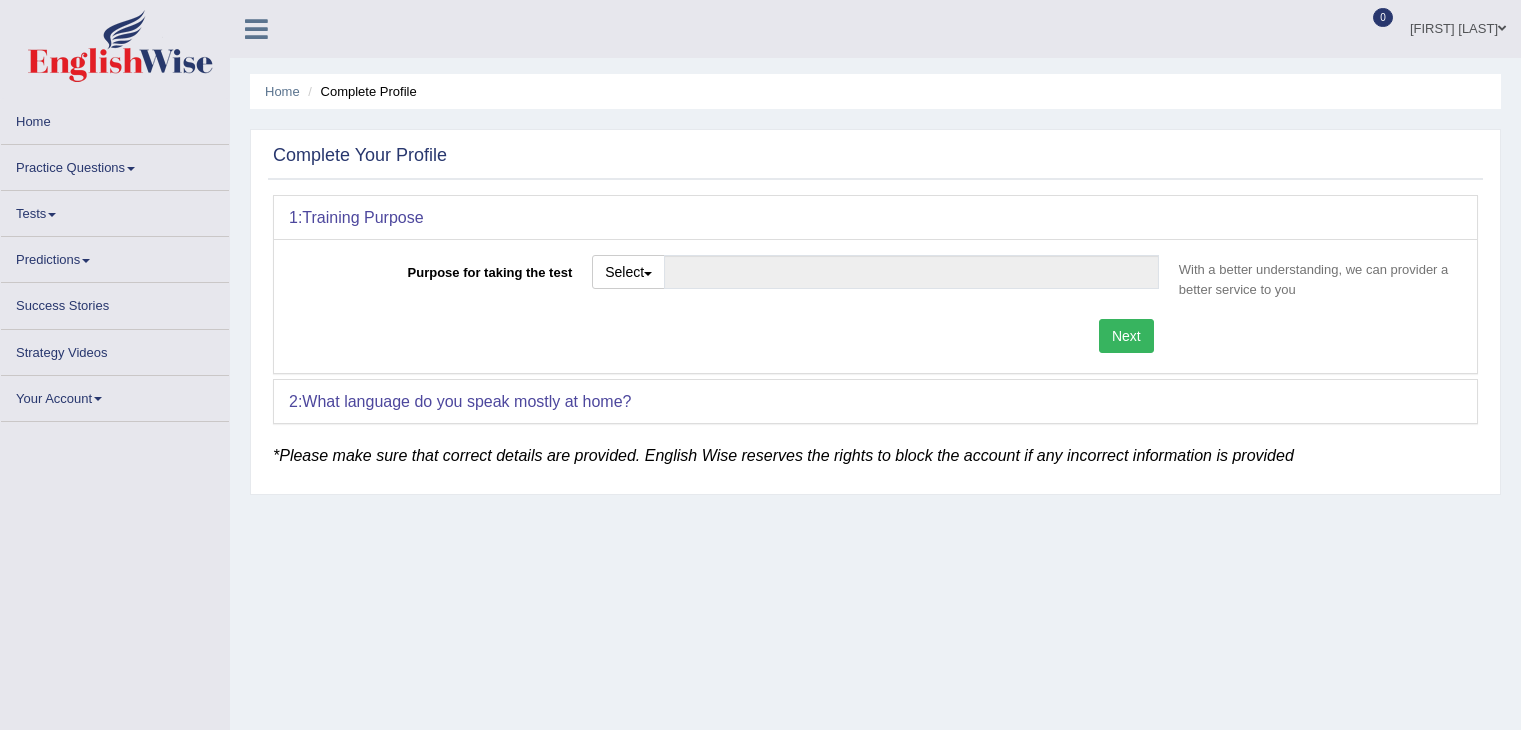 scroll, scrollTop: 0, scrollLeft: 0, axis: both 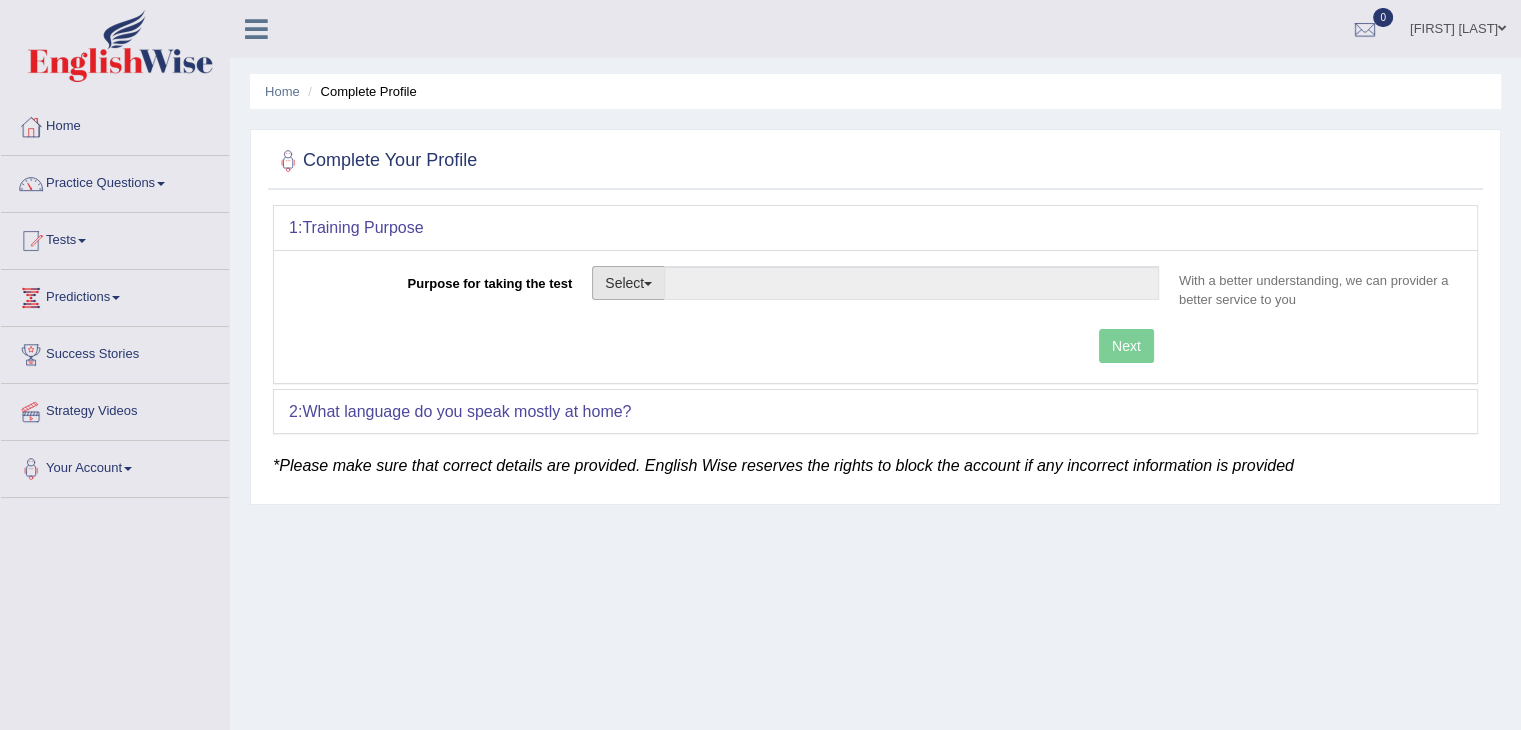 click on "Select" at bounding box center [628, 283] 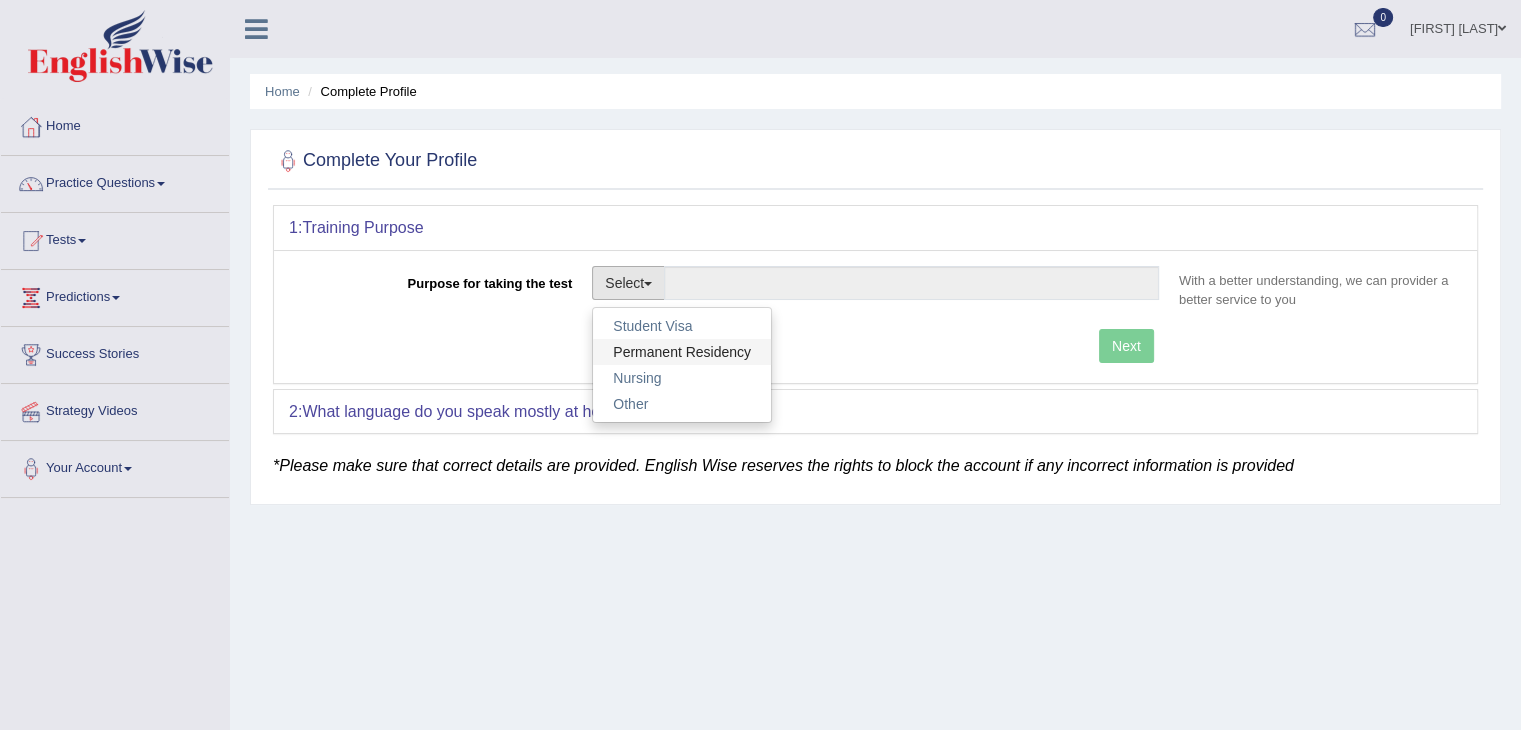 click on "Permanent Residency" at bounding box center (682, 352) 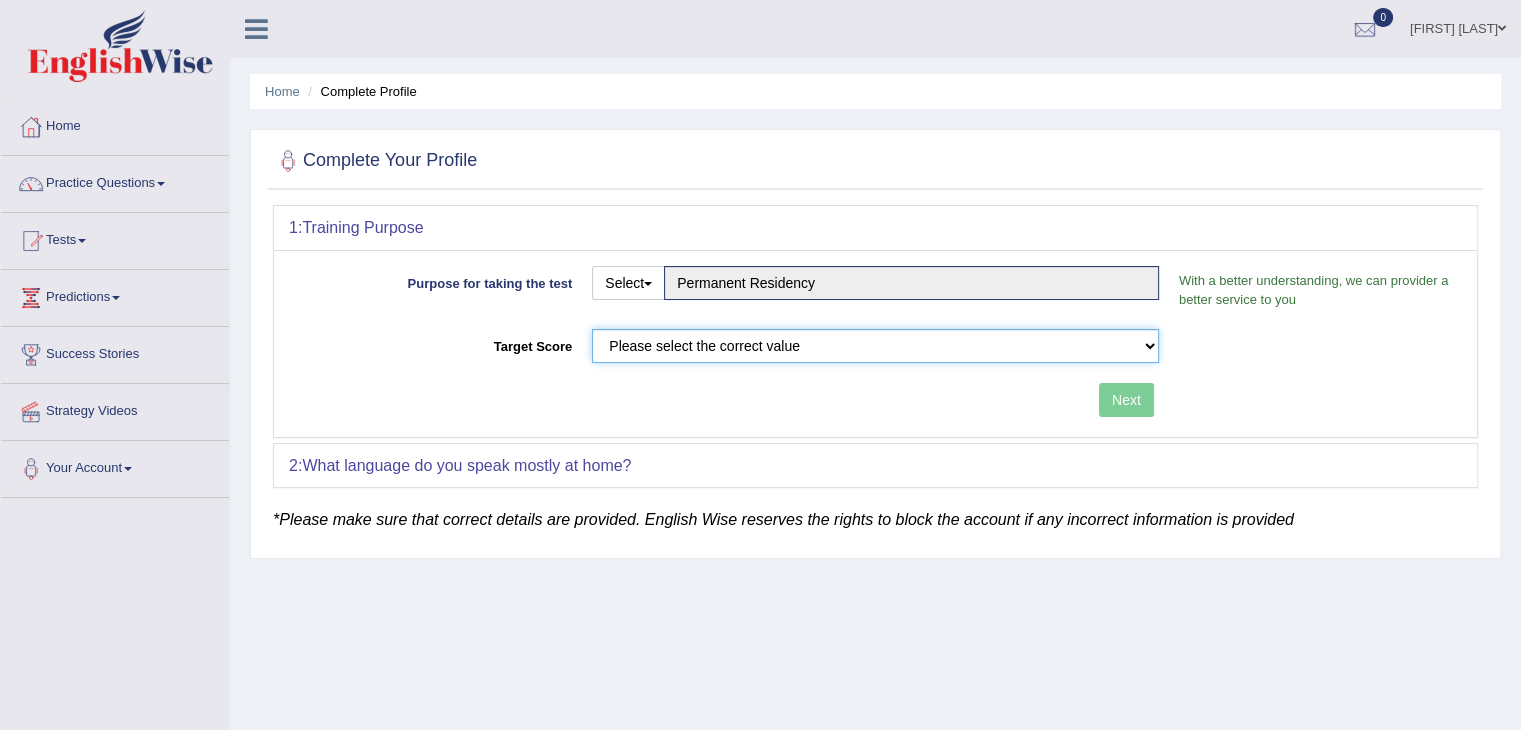 click on "Please select the correct value
50 (6 bands)
58 (6.5 bands)
65 (7 bands)
79 (8 bands)" at bounding box center (875, 346) 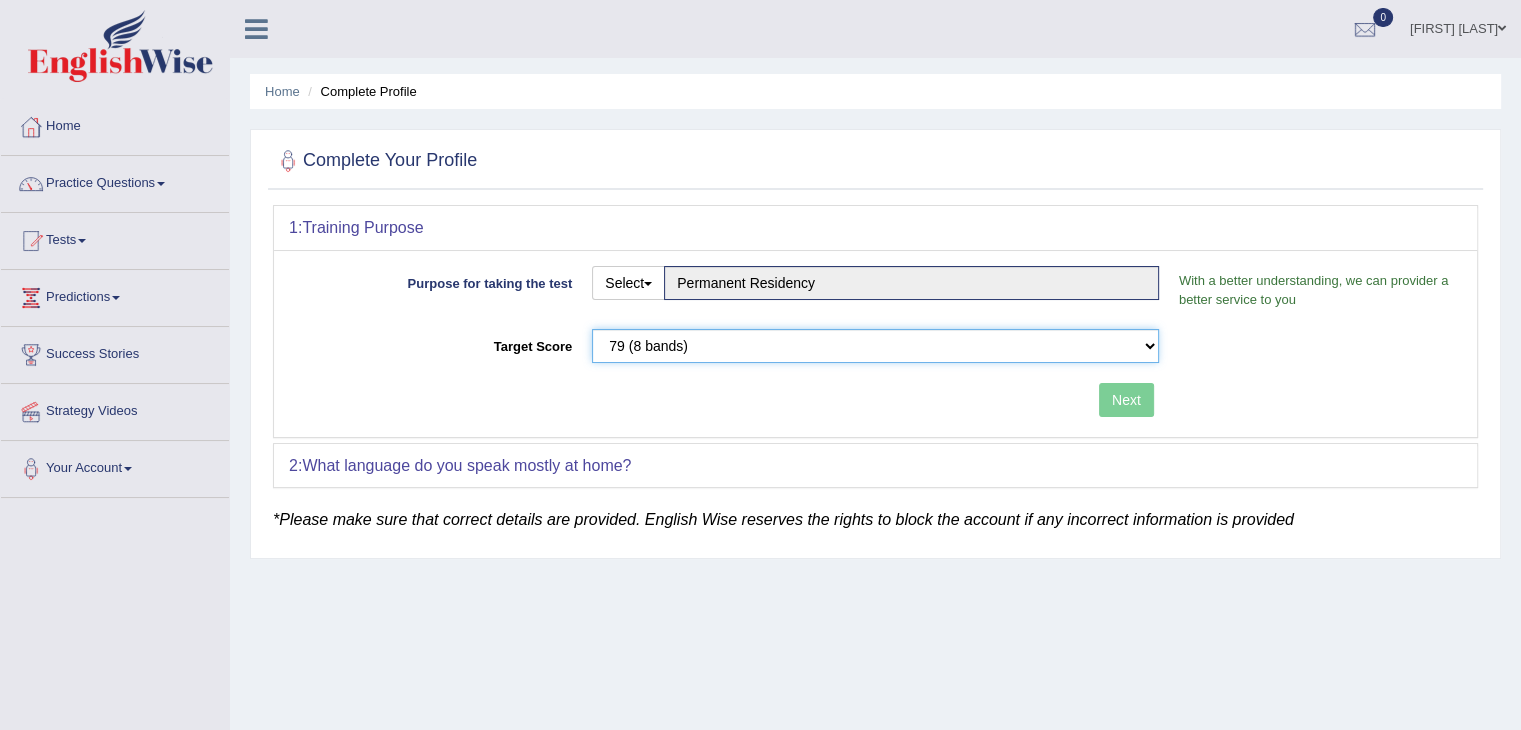 click on "Please select the correct value
50 (6 bands)
58 (6.5 bands)
65 (7 bands)
79 (8 bands)" at bounding box center [875, 346] 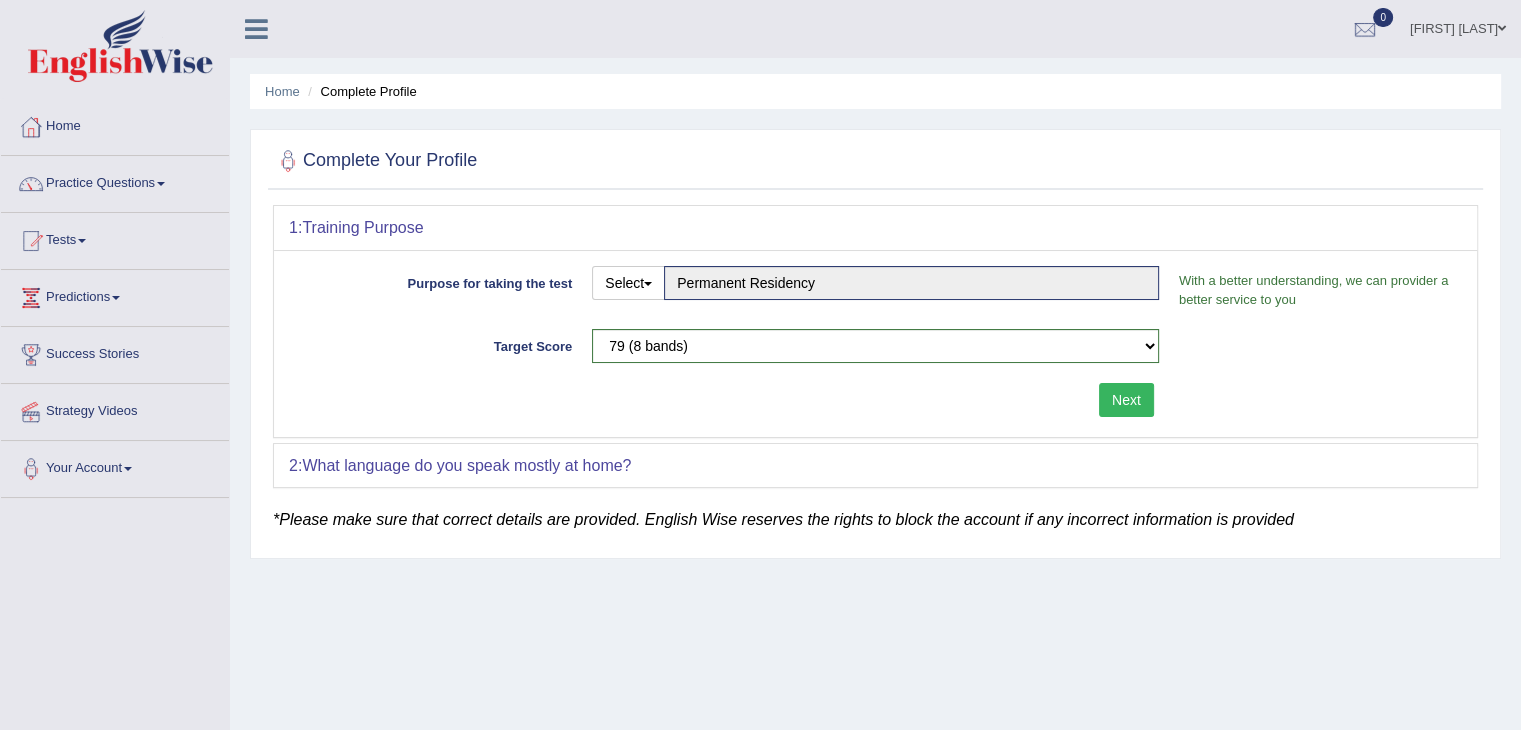 click on "Next" at bounding box center (1126, 400) 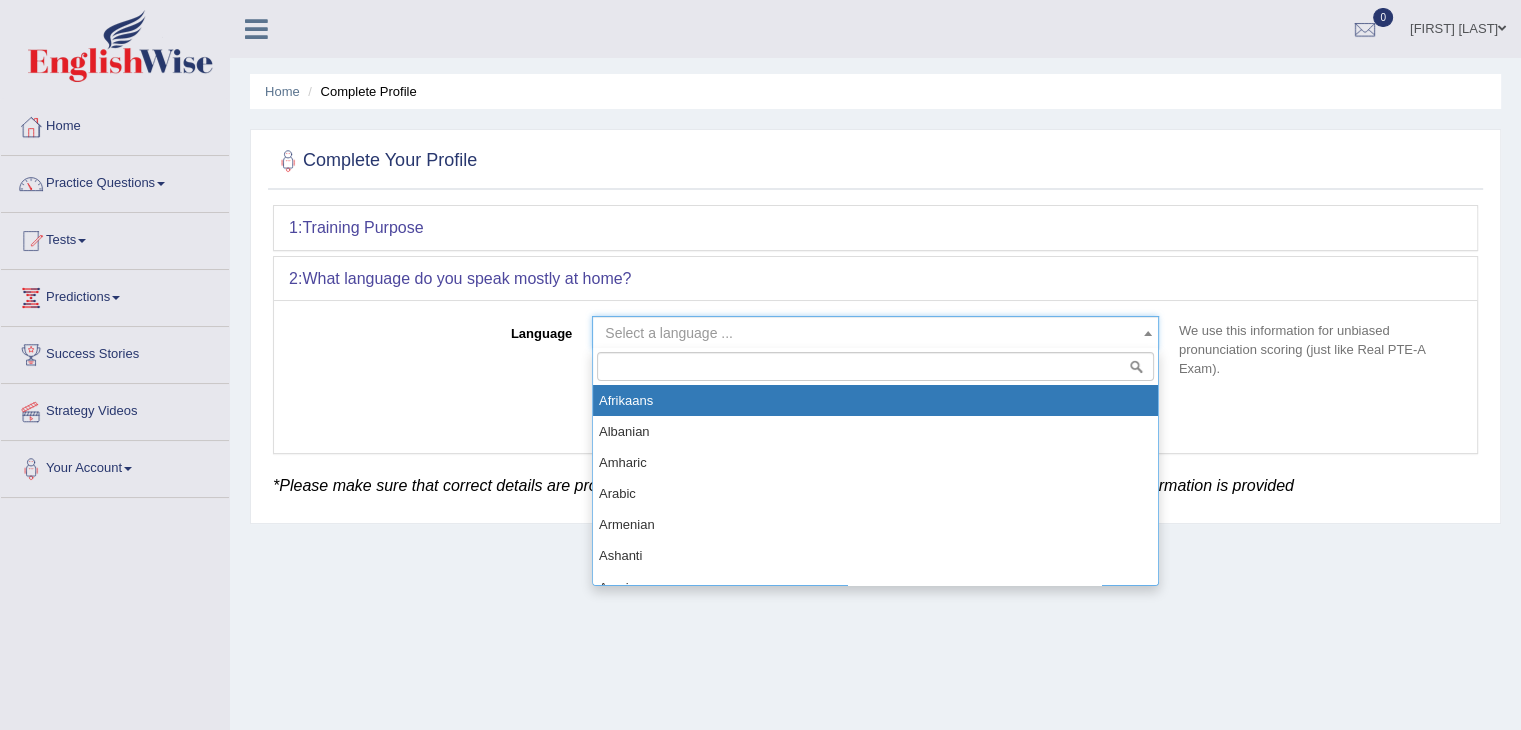 click on "Select a language ..." at bounding box center (669, 333) 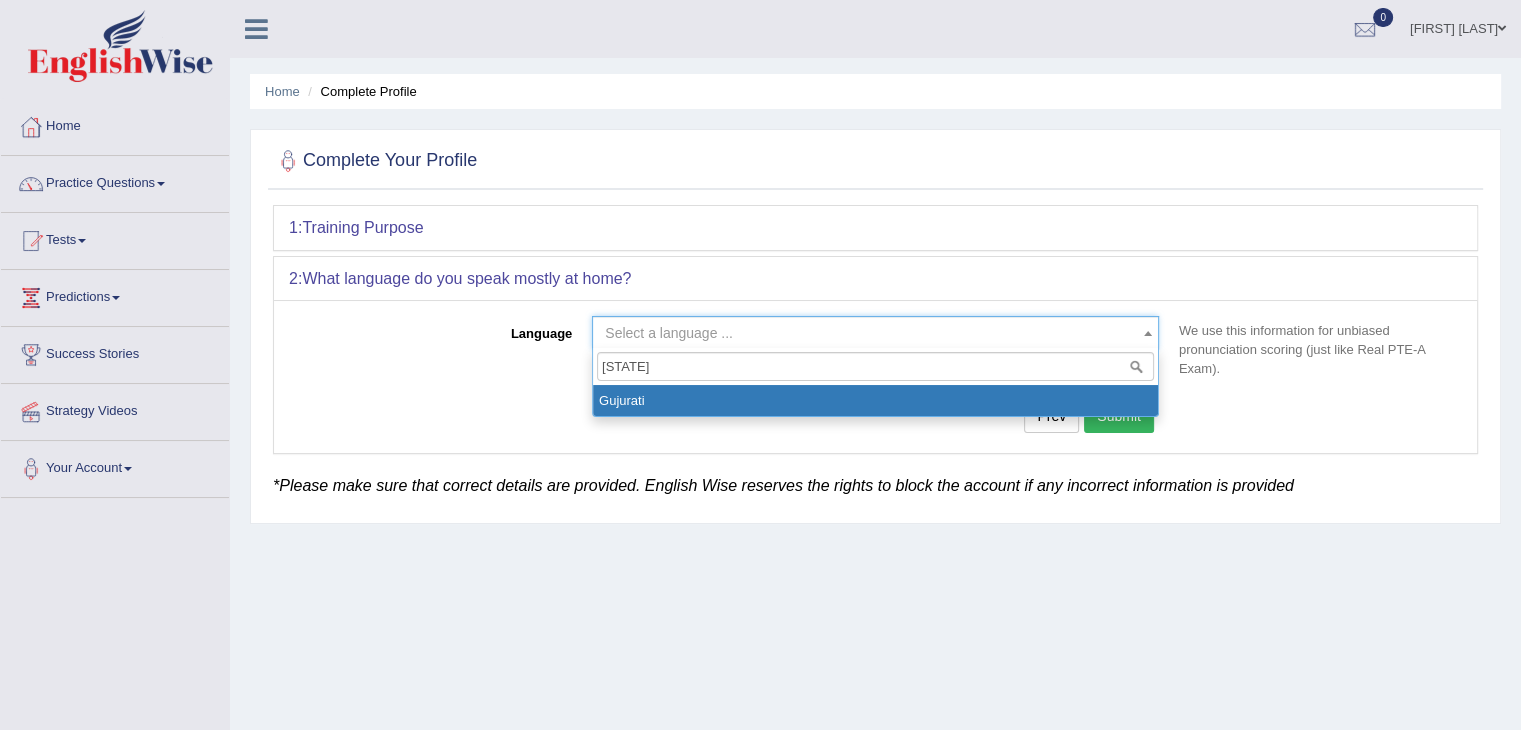 type on "guj" 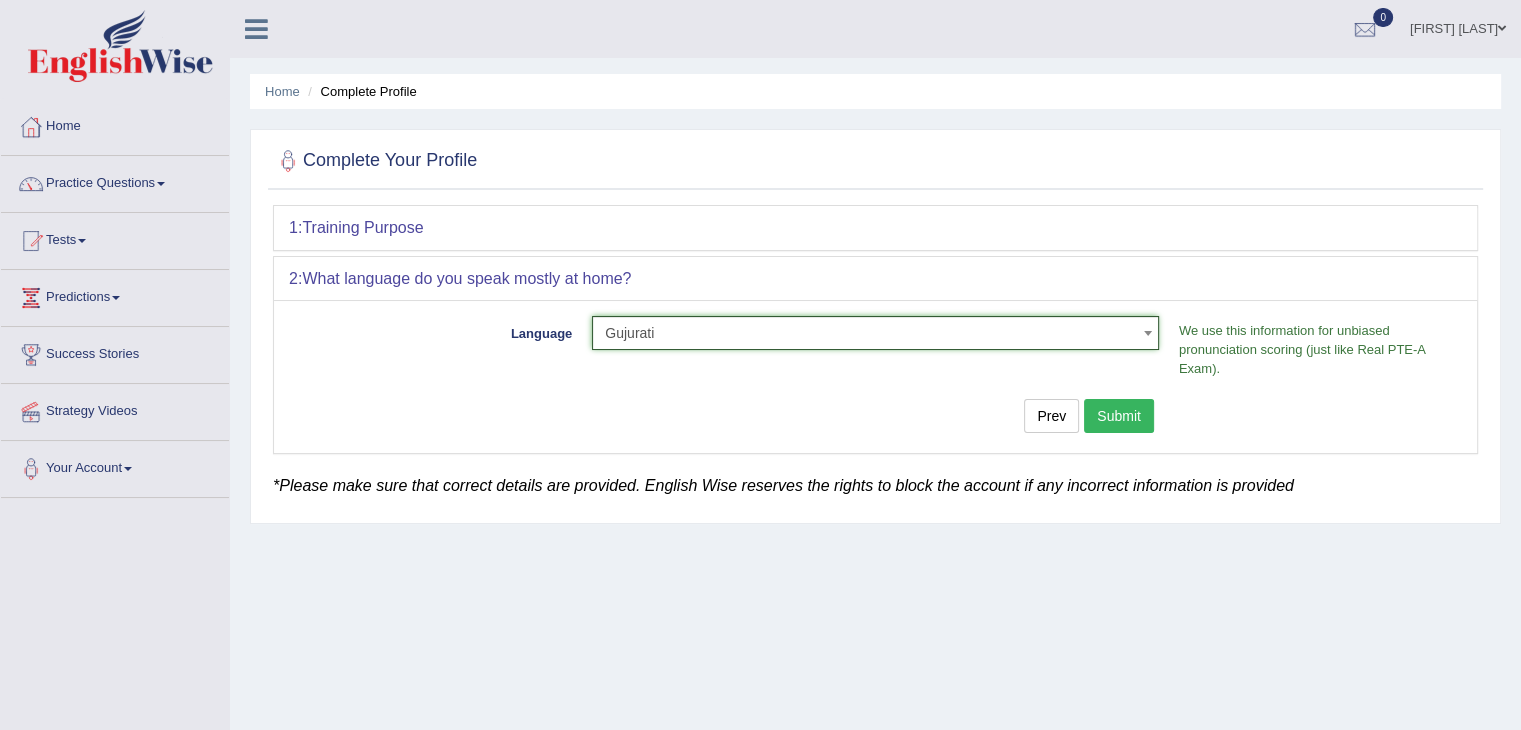 click on "Submit" at bounding box center [1119, 416] 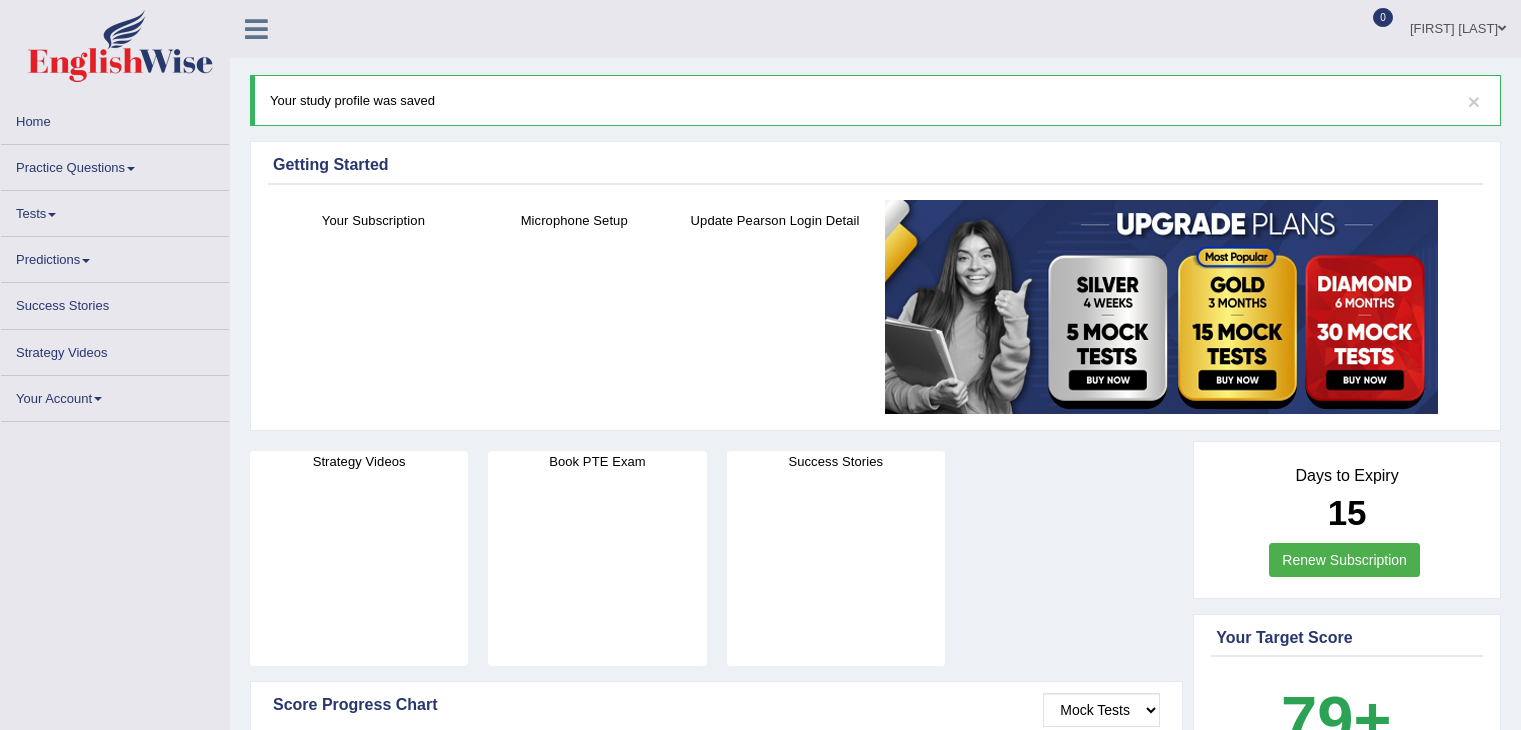 scroll, scrollTop: 0, scrollLeft: 0, axis: both 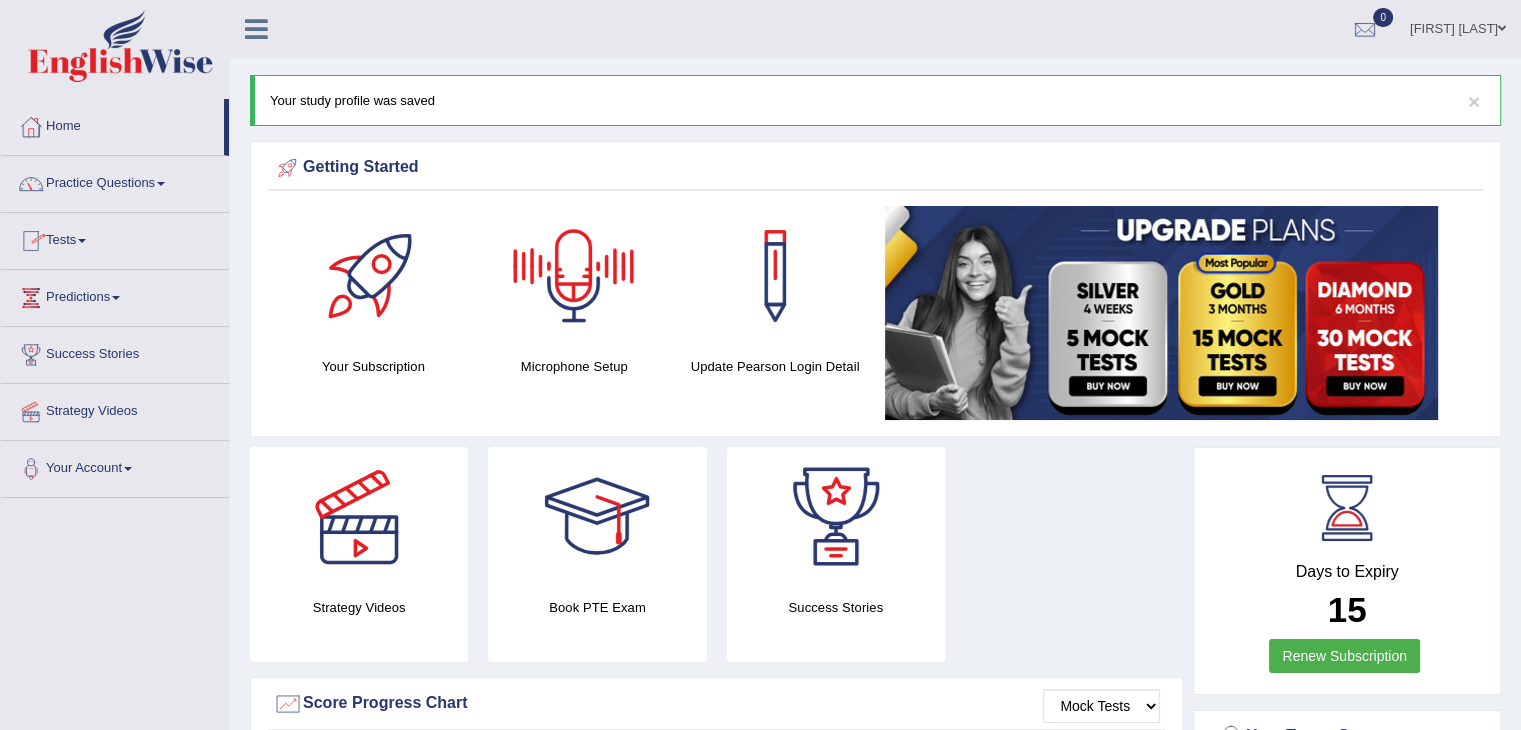 click at bounding box center (82, 241) 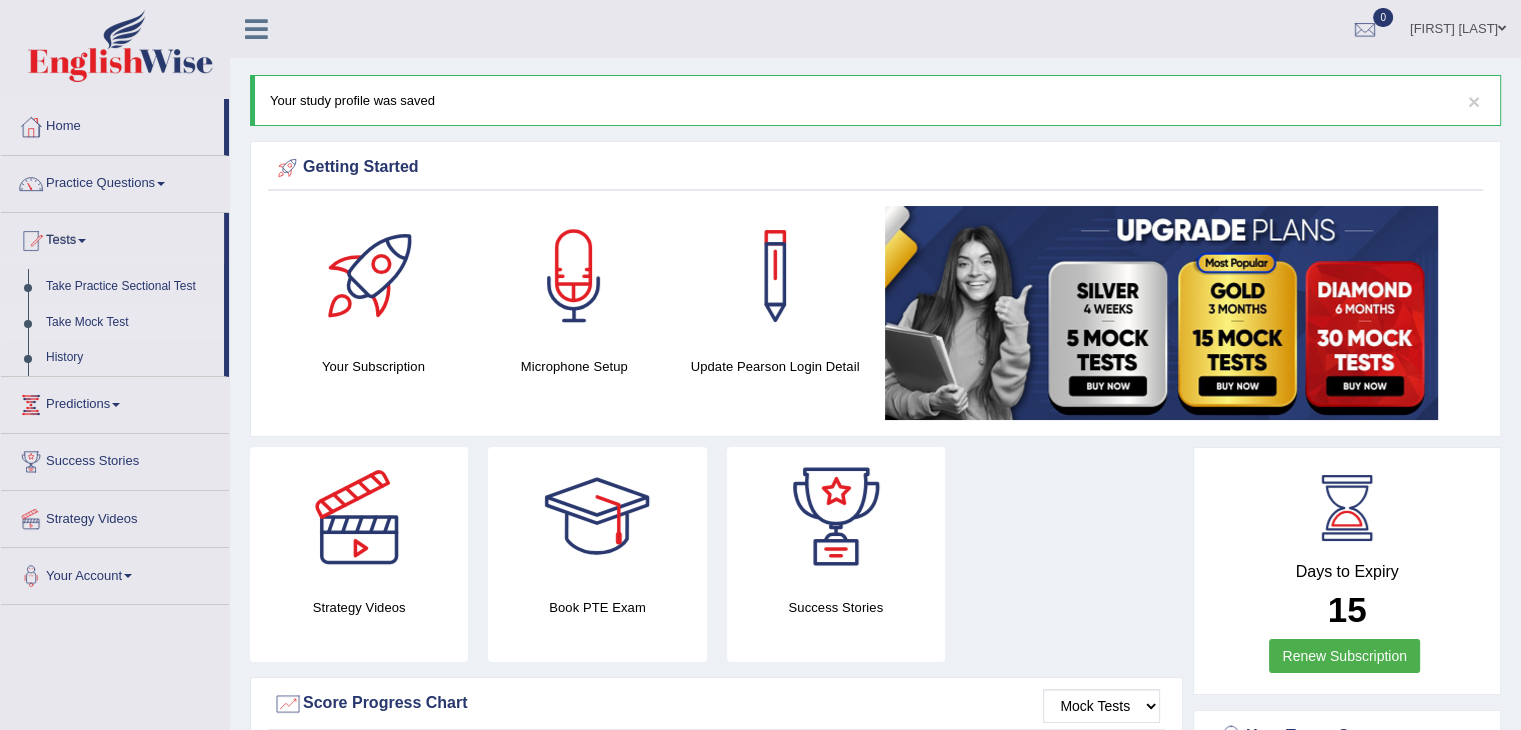 click on "Take Mock Test" at bounding box center [130, 323] 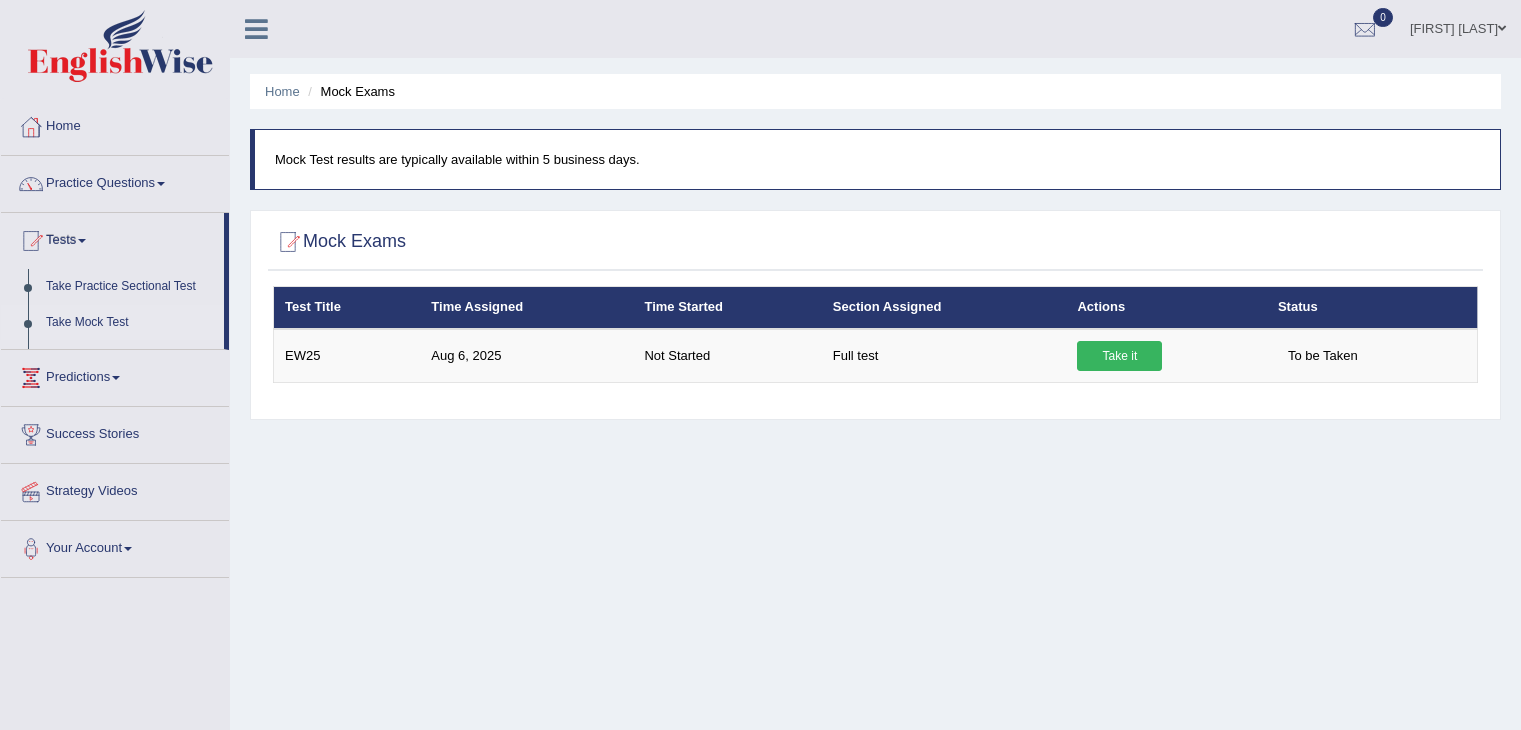 scroll, scrollTop: 0, scrollLeft: 0, axis: both 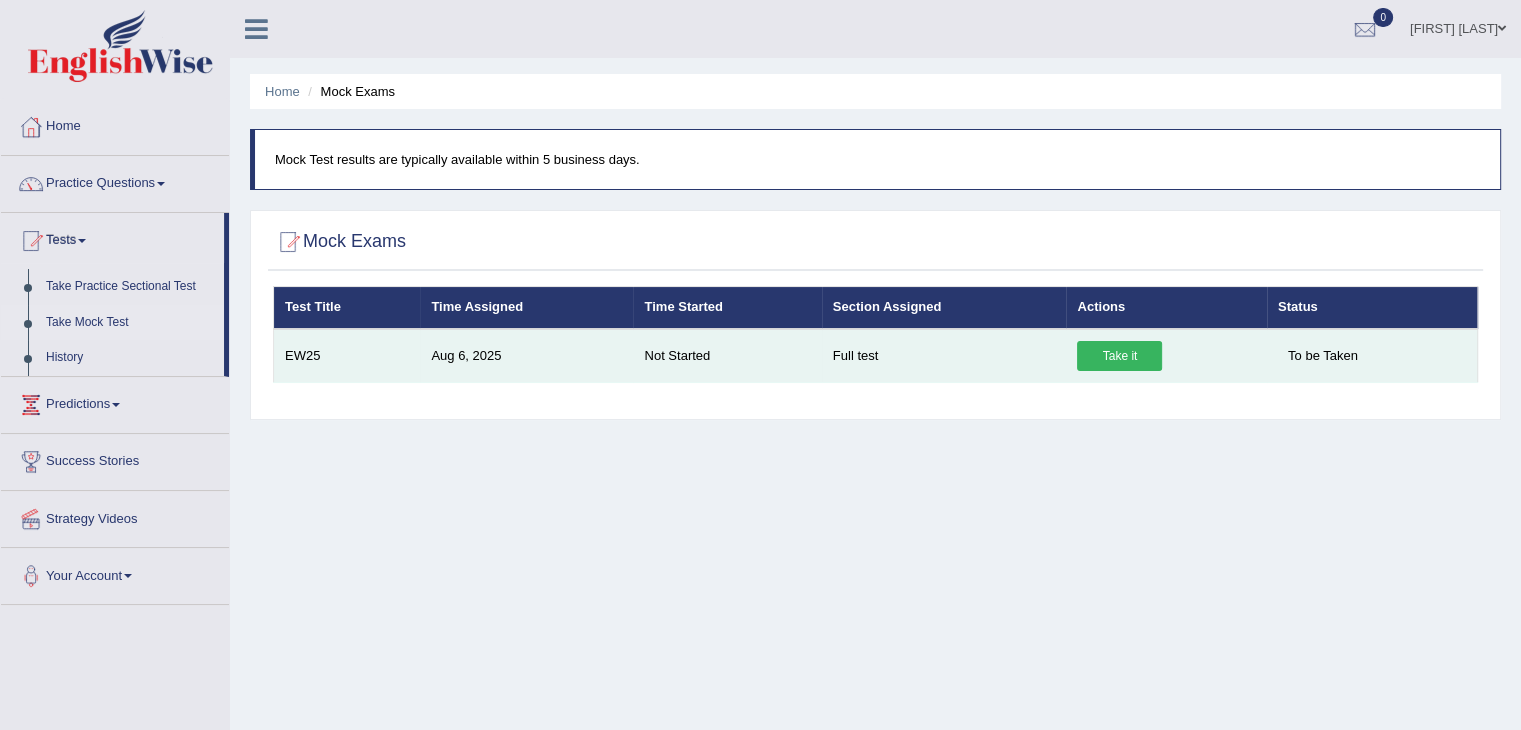 click on "Take it" at bounding box center (1119, 356) 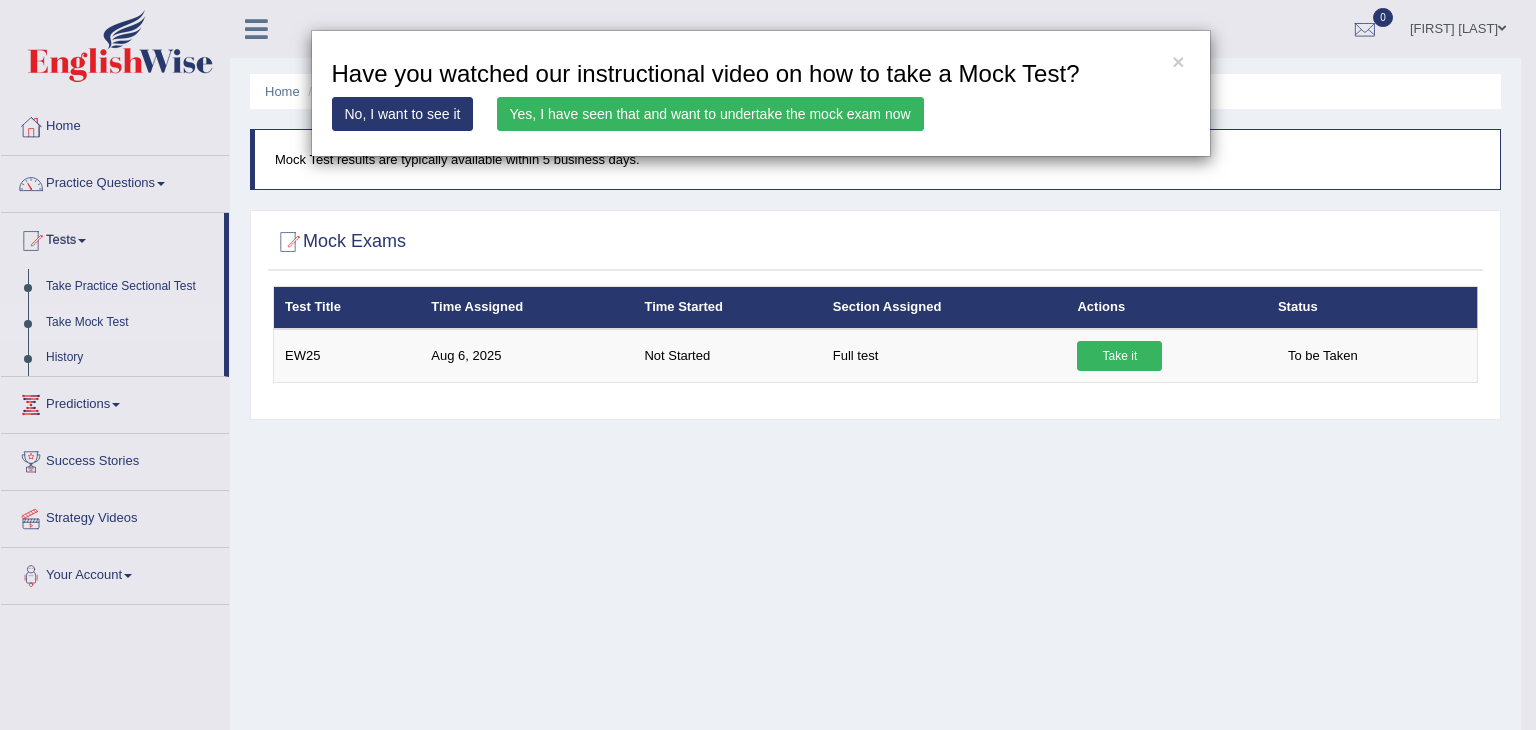click on "No, I want to see it" at bounding box center (403, 114) 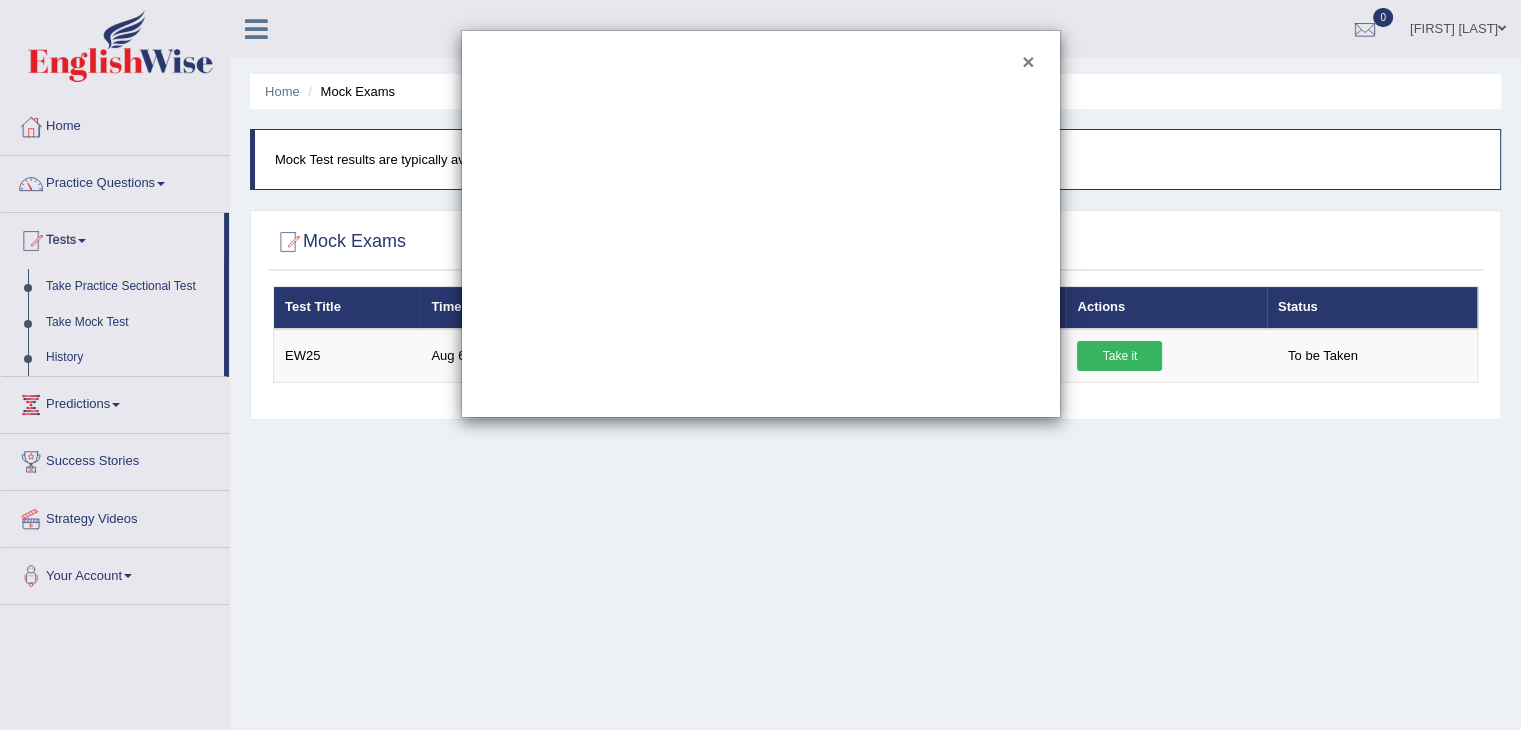 click on "×" at bounding box center [1028, 61] 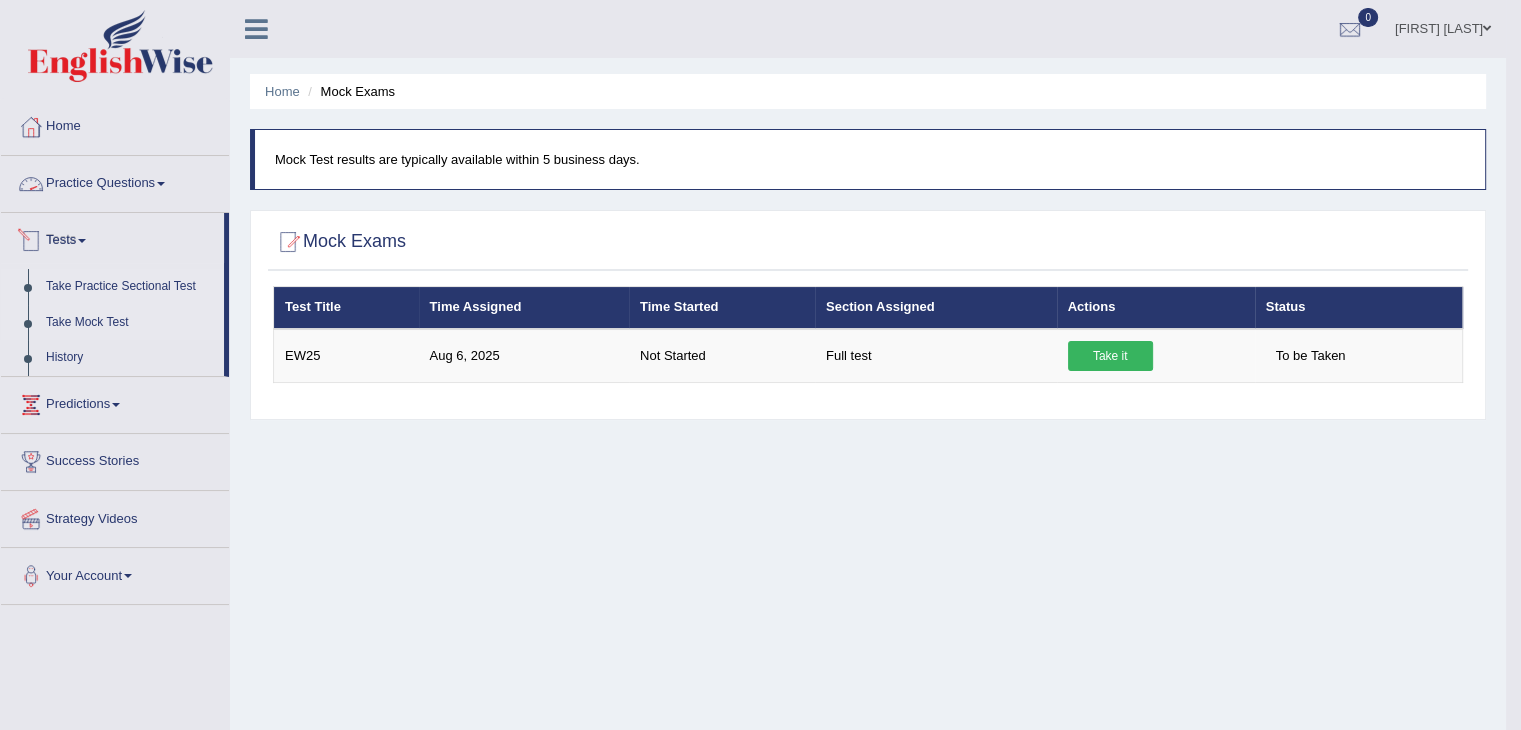 click on "Take Practice Sectional Test" at bounding box center [130, 287] 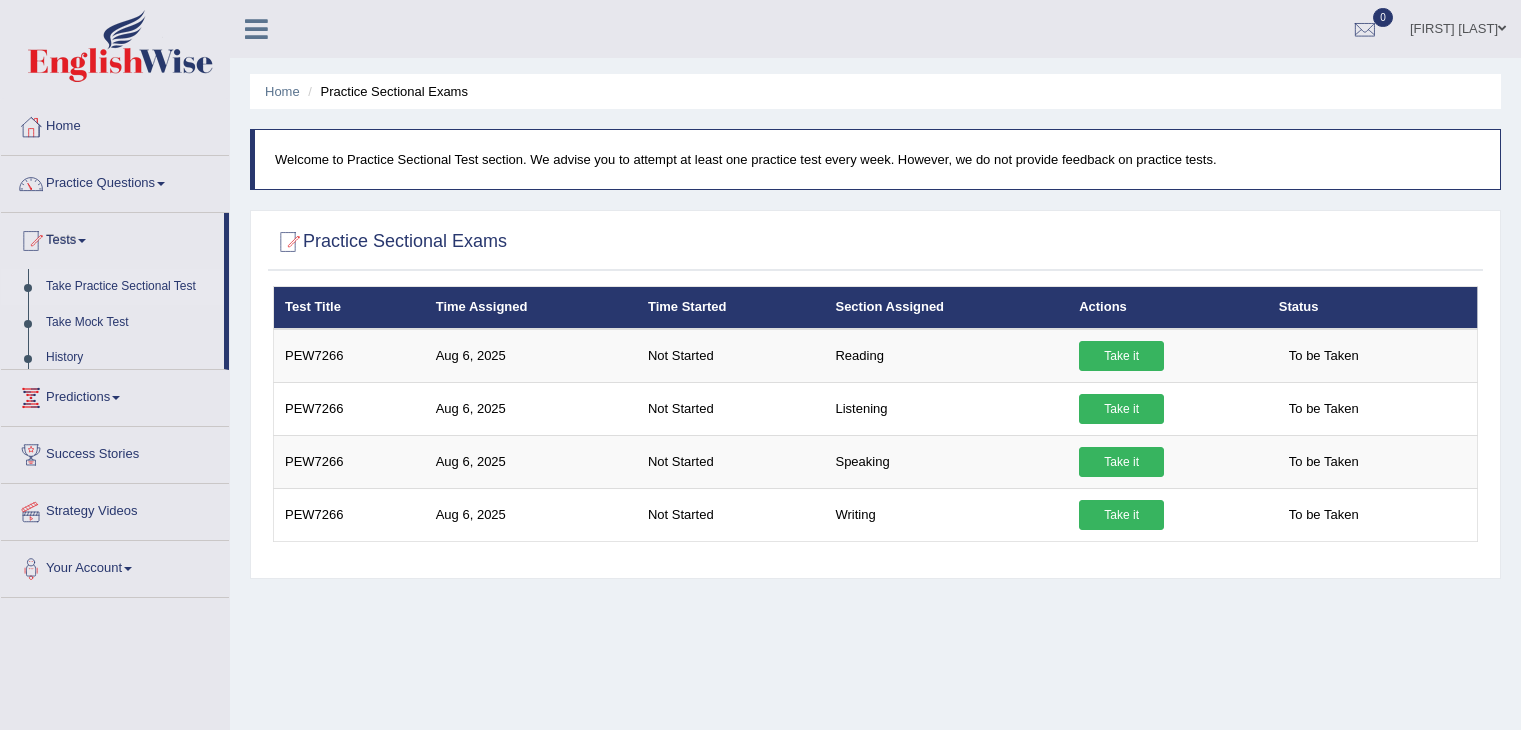 scroll, scrollTop: 0, scrollLeft: 0, axis: both 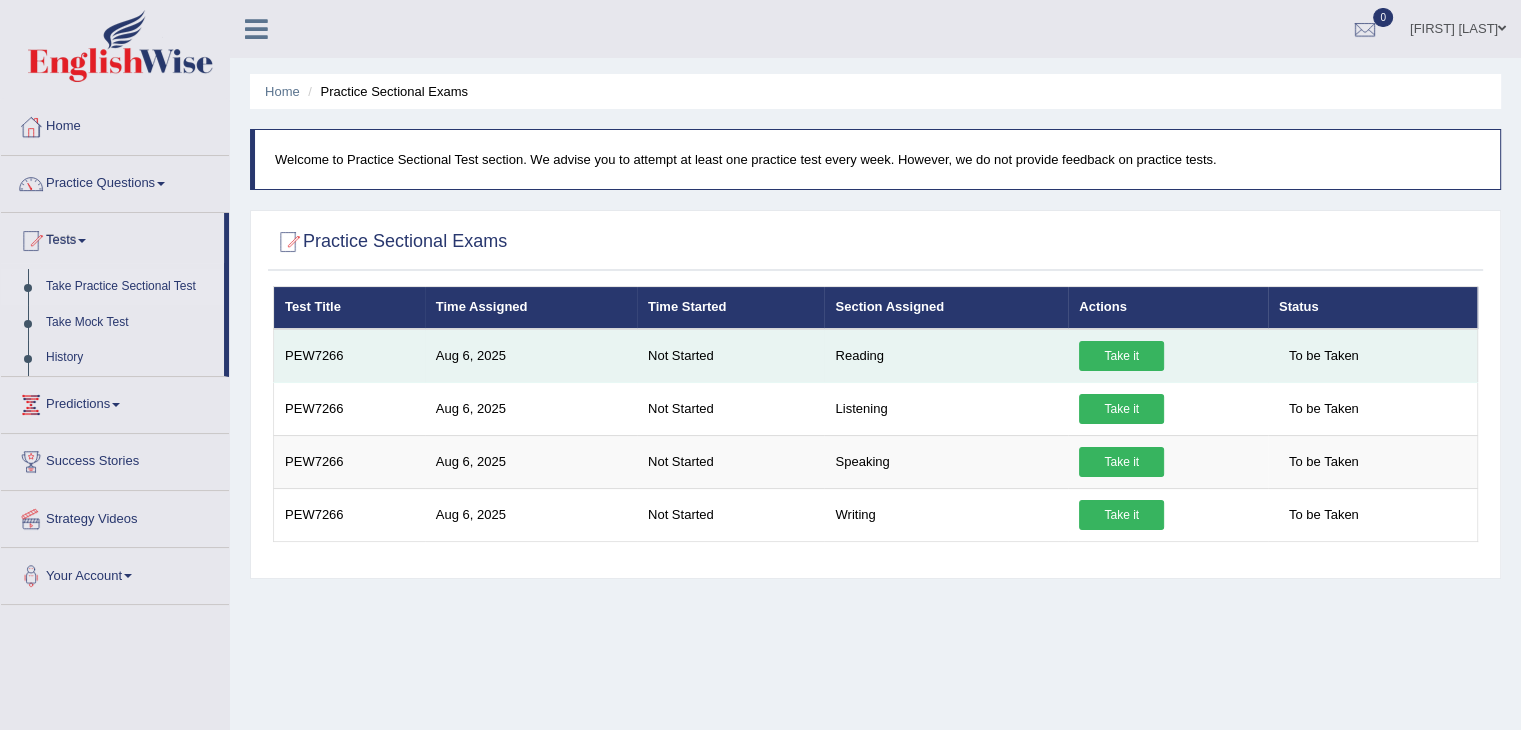 click on "Take it" at bounding box center (1121, 356) 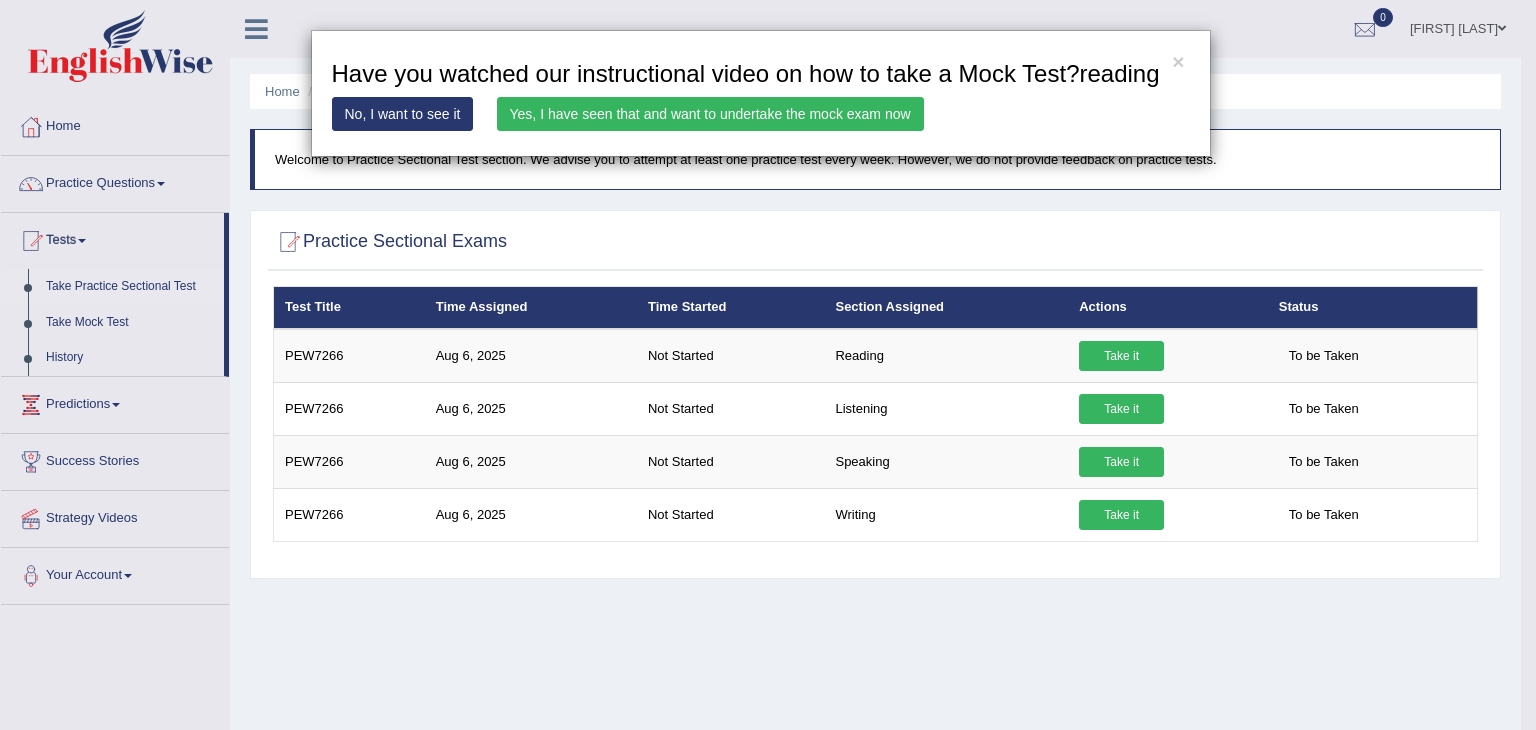 click on "Yes, I have seen that and want to undertake the mock exam now" at bounding box center [710, 114] 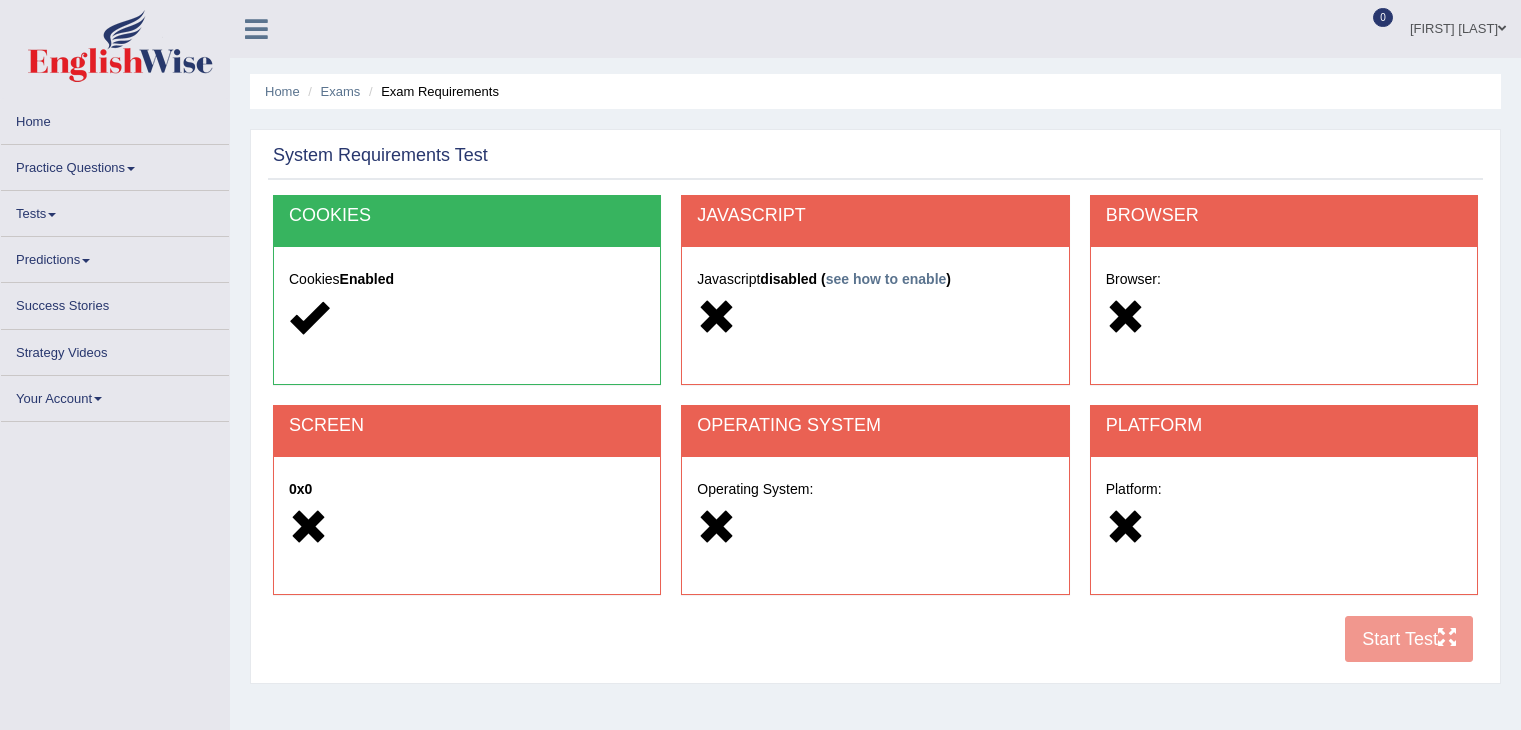 scroll, scrollTop: 0, scrollLeft: 0, axis: both 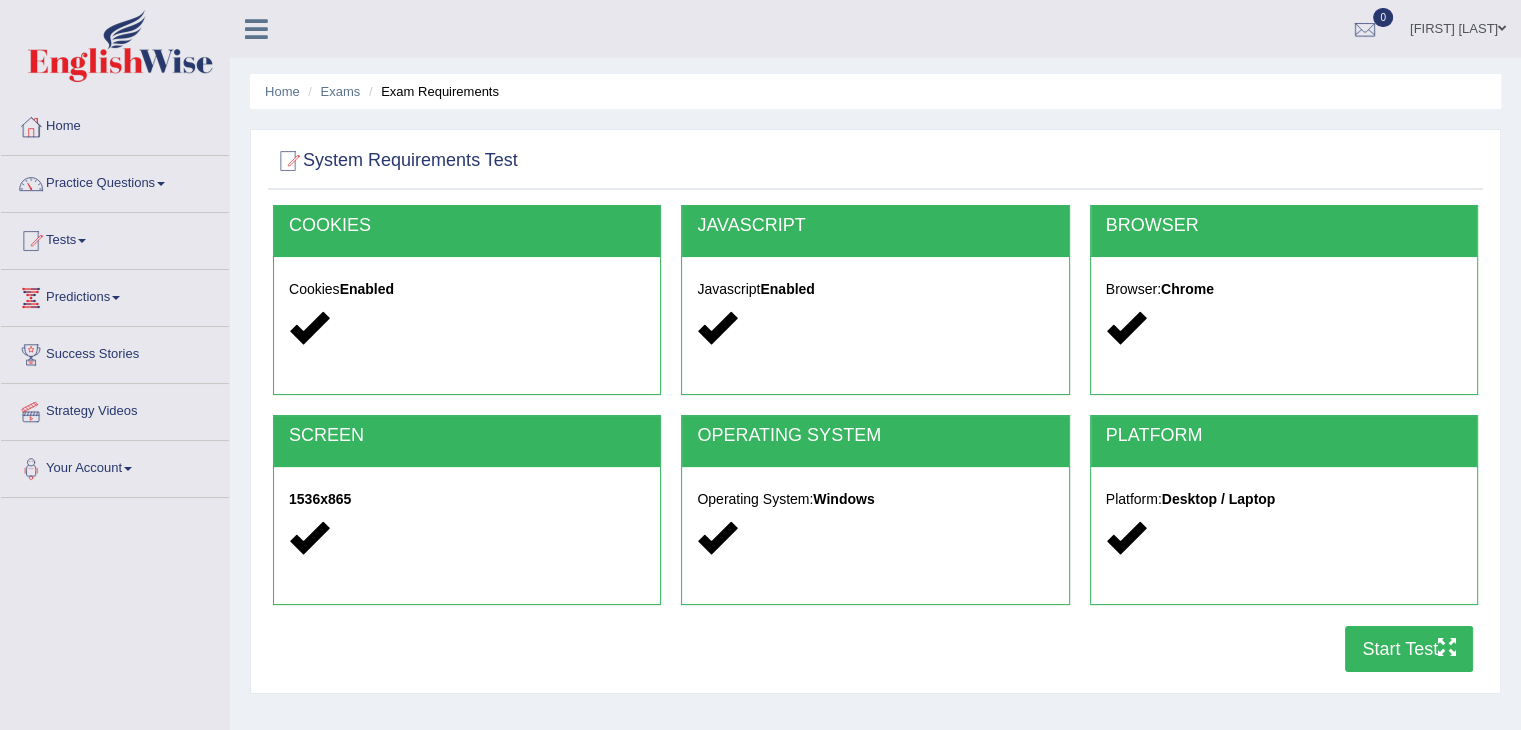 click on "Start Test" at bounding box center (1409, 649) 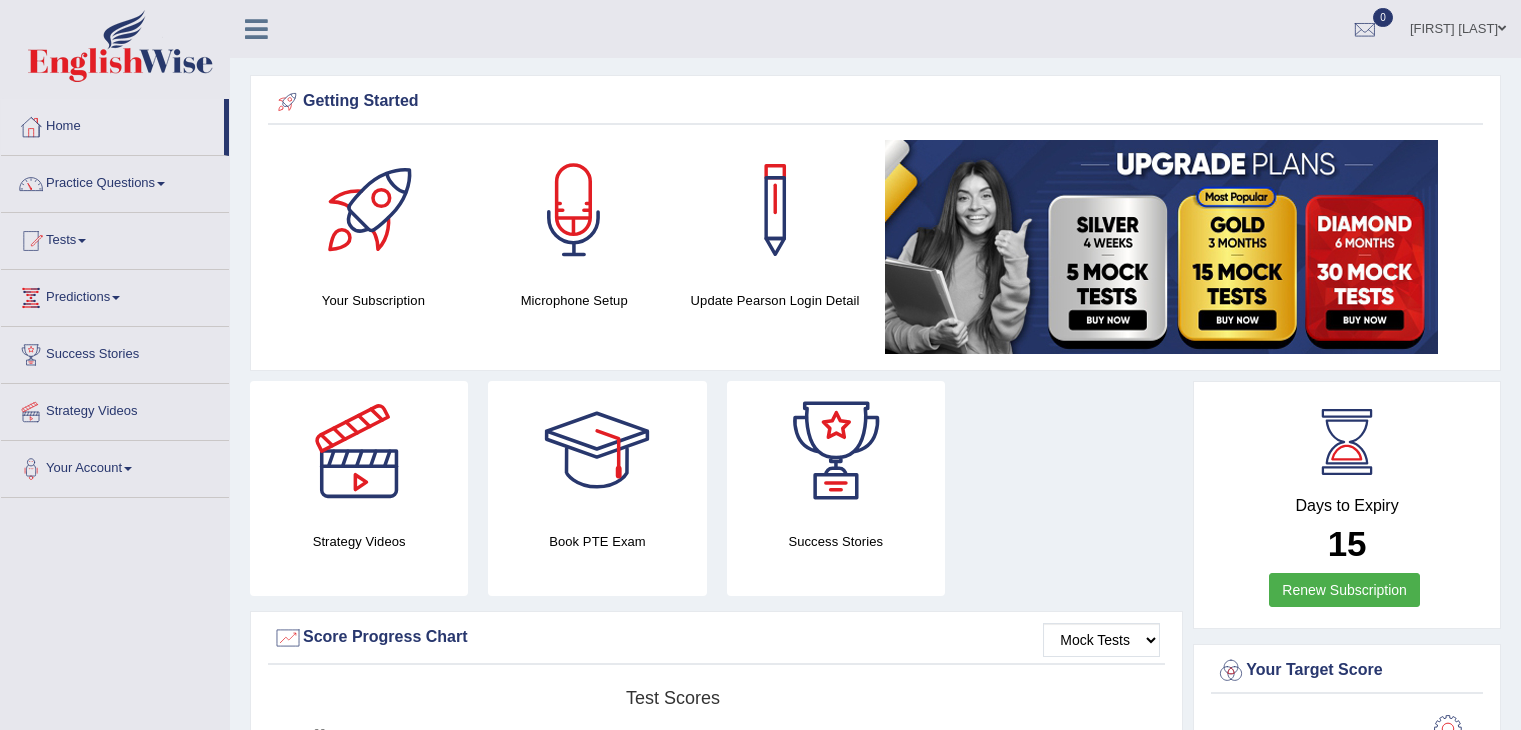 scroll, scrollTop: 0, scrollLeft: 0, axis: both 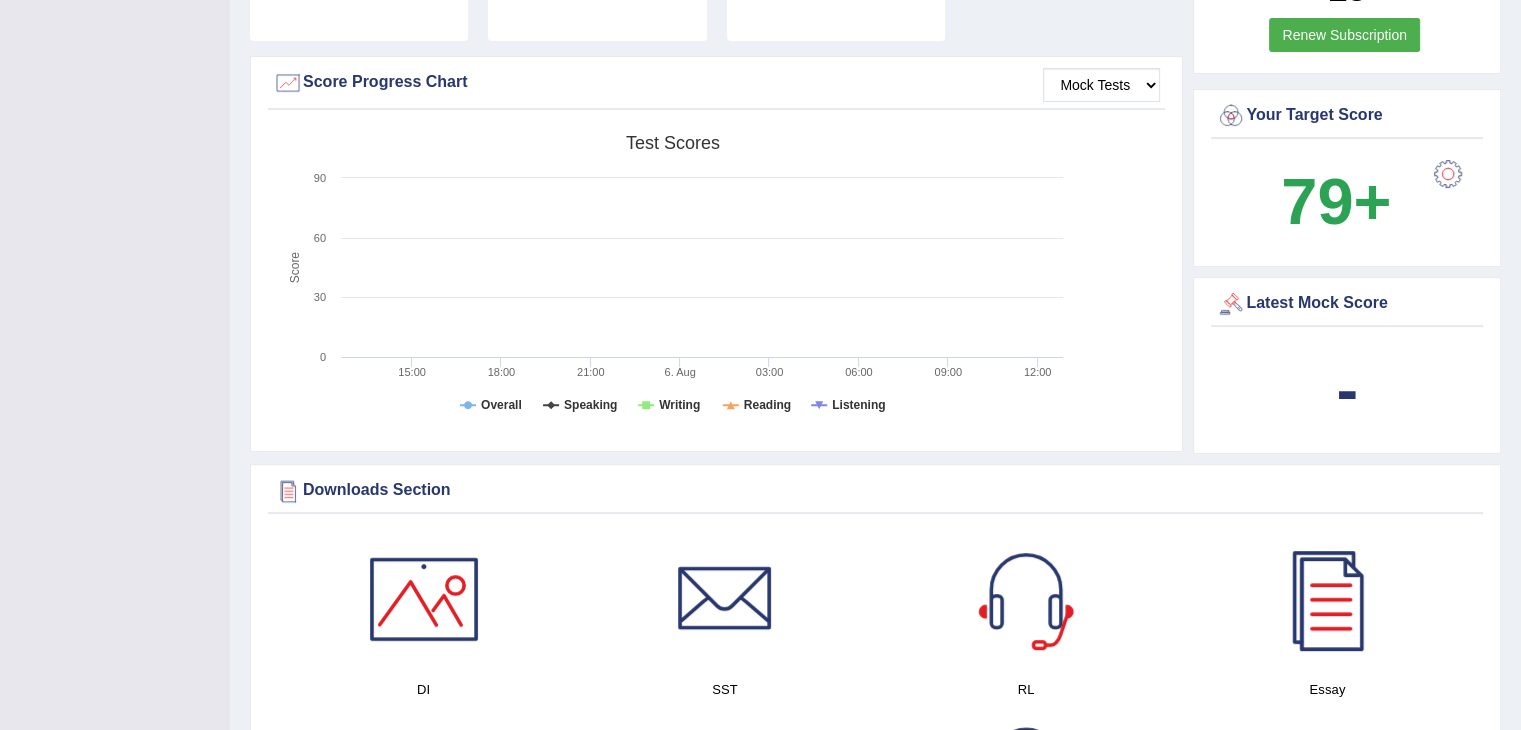 click on "-" at bounding box center (1347, 389) 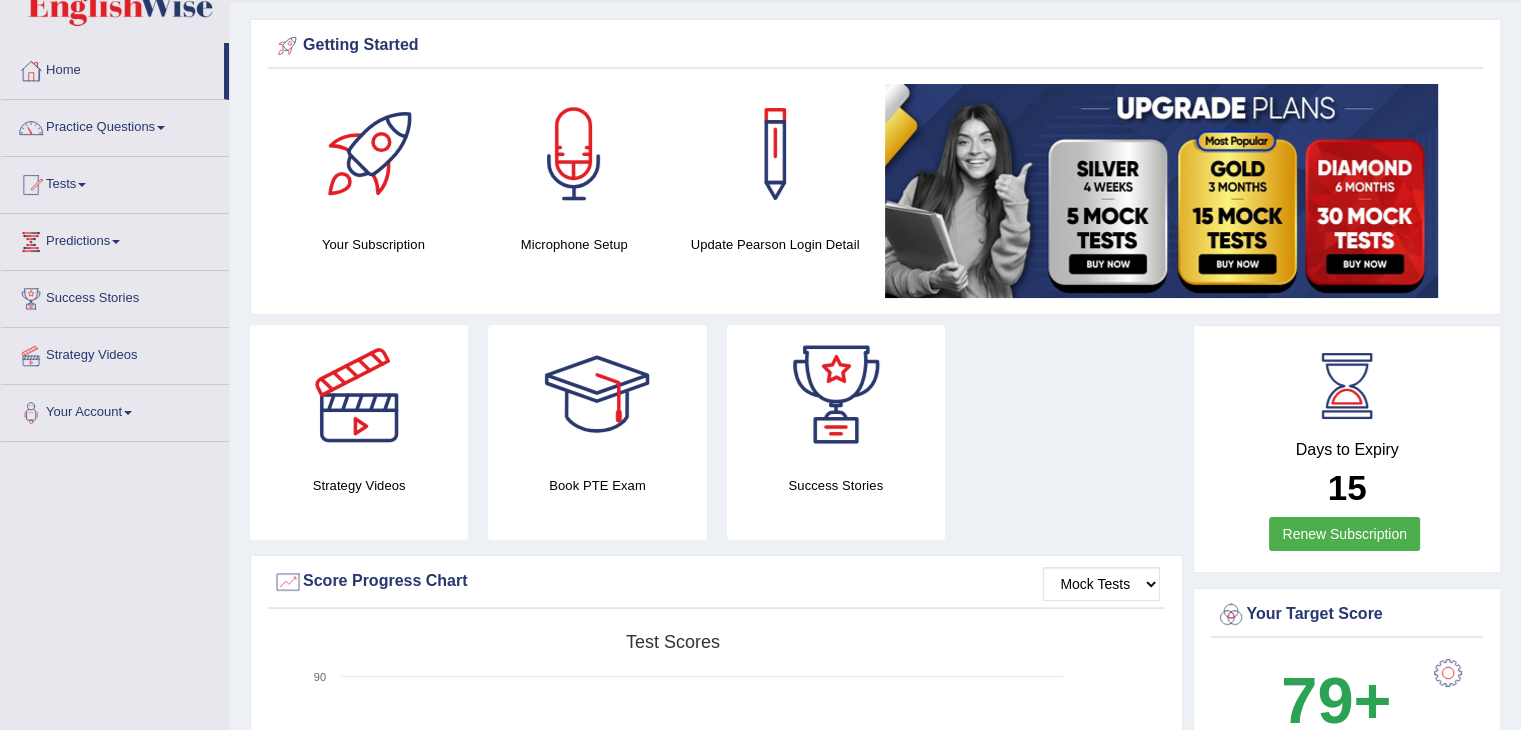 scroll, scrollTop: 55, scrollLeft: 0, axis: vertical 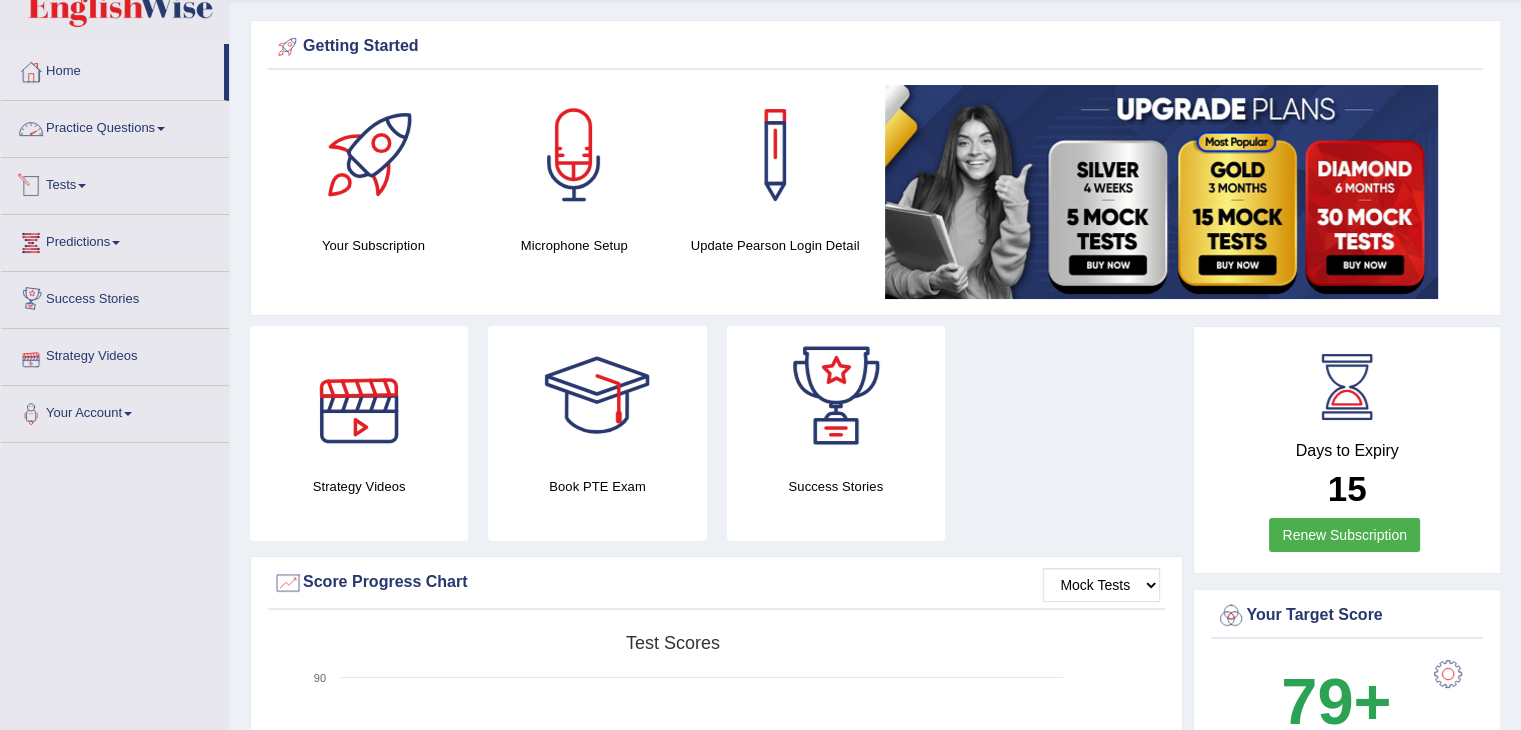 click on "Practice Questions" at bounding box center (115, 126) 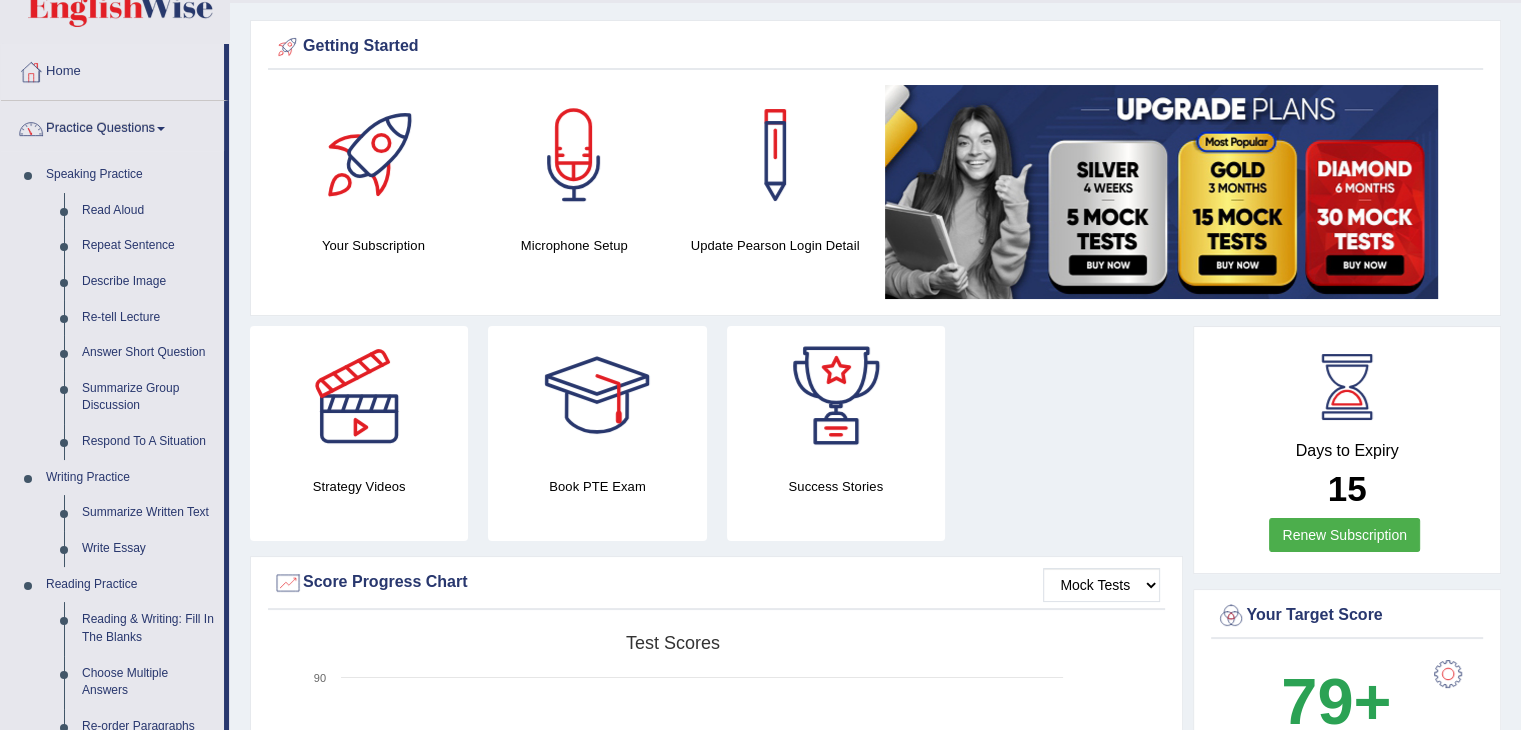 click on "Practice Questions" at bounding box center (112, 126) 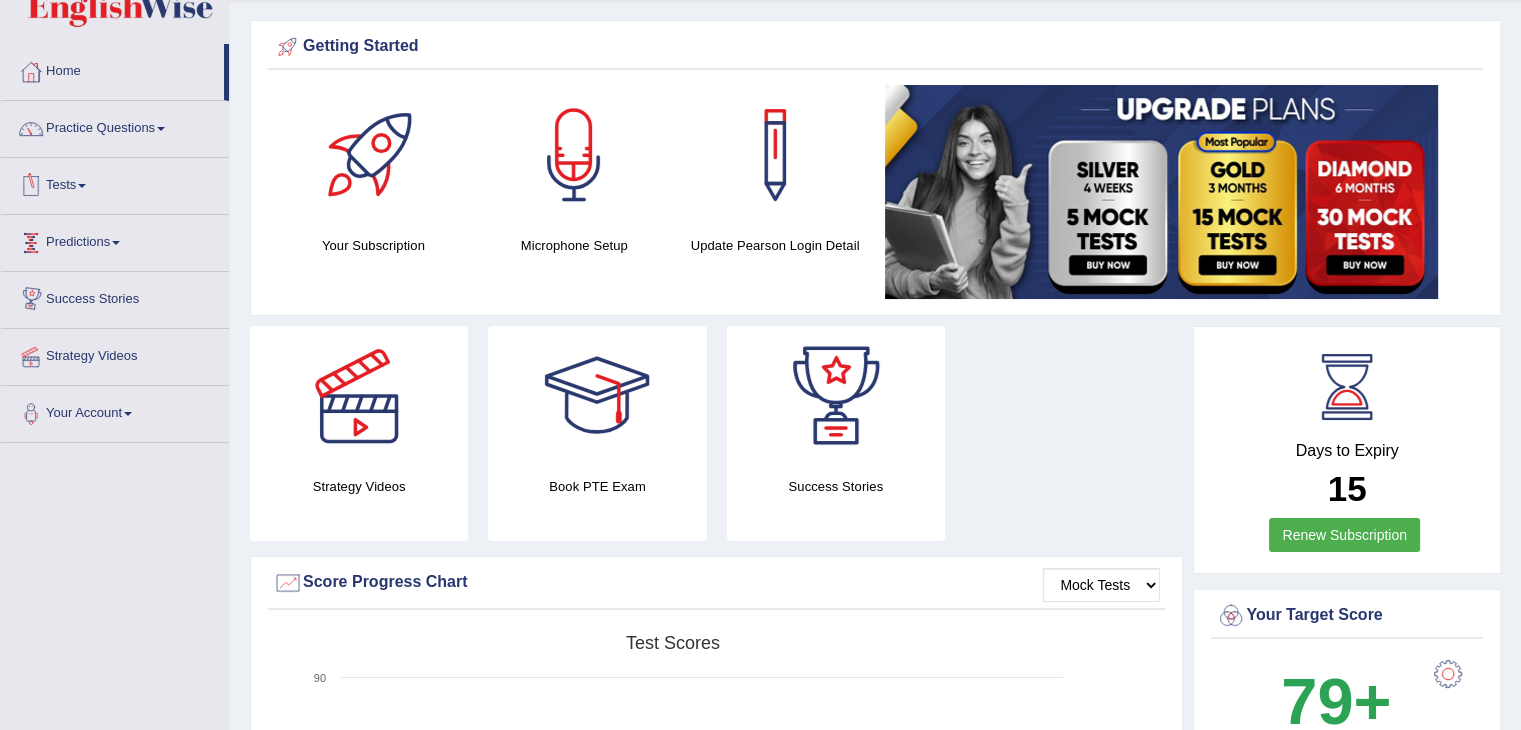 click on "Tests" at bounding box center (115, 183) 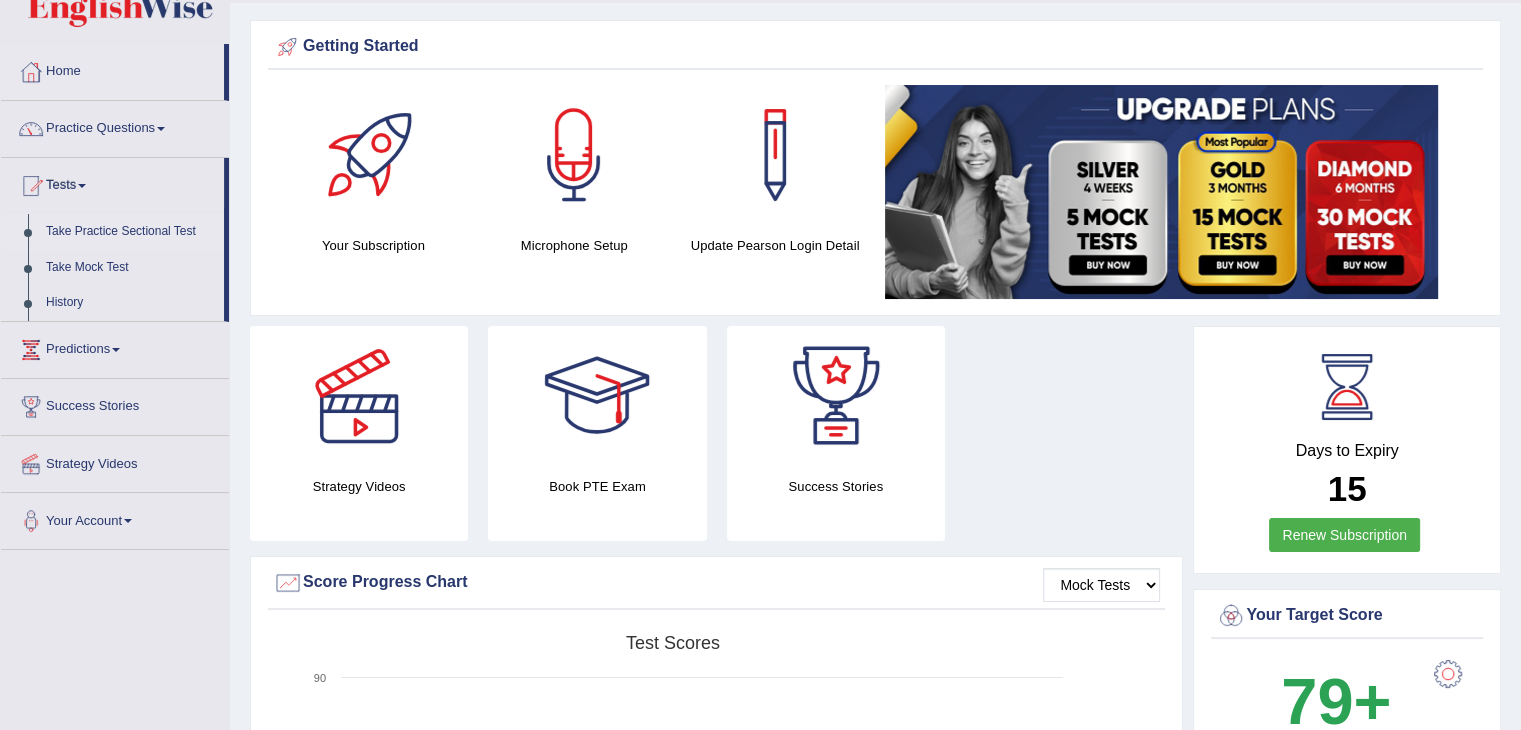 click on "Take Practice Sectional Test" at bounding box center [130, 232] 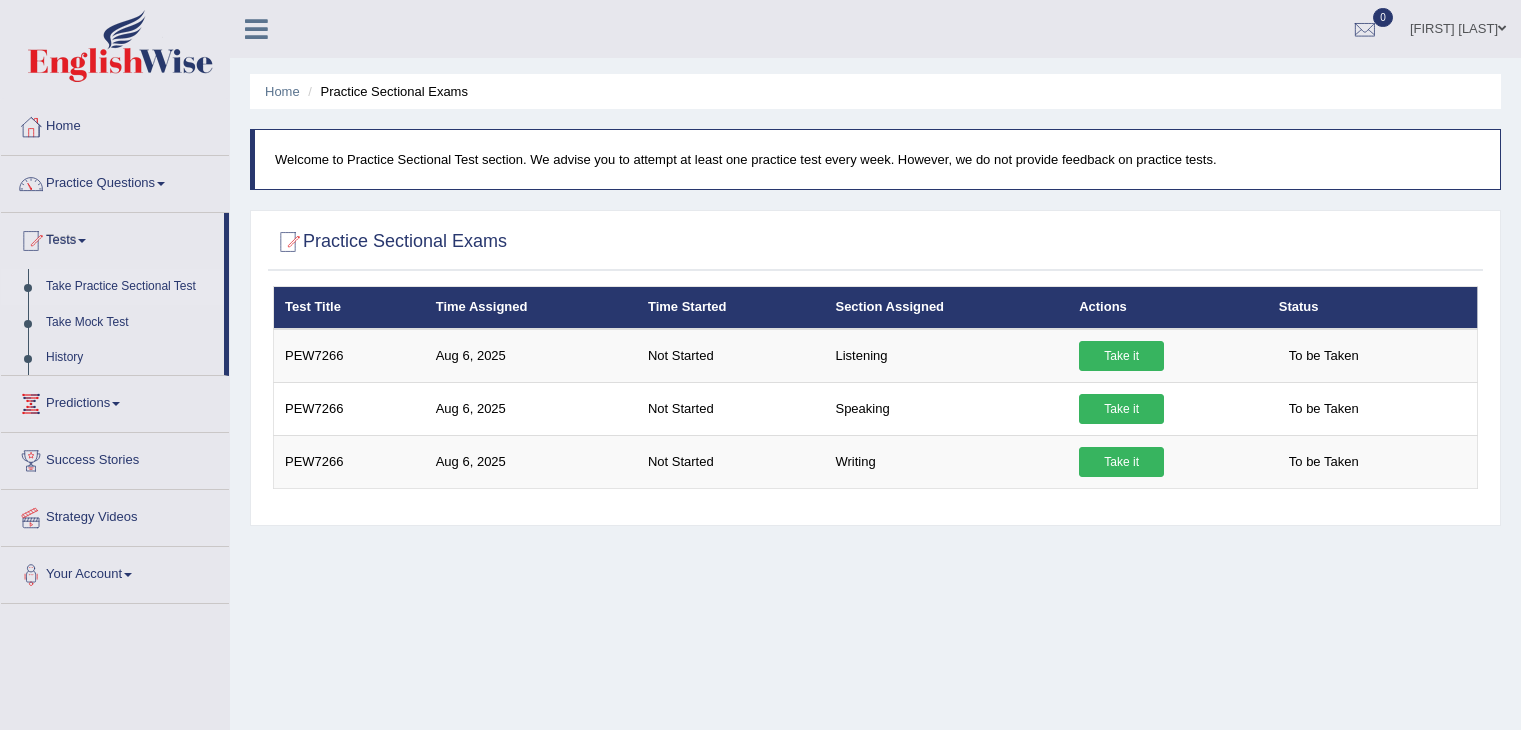 scroll, scrollTop: 0, scrollLeft: 0, axis: both 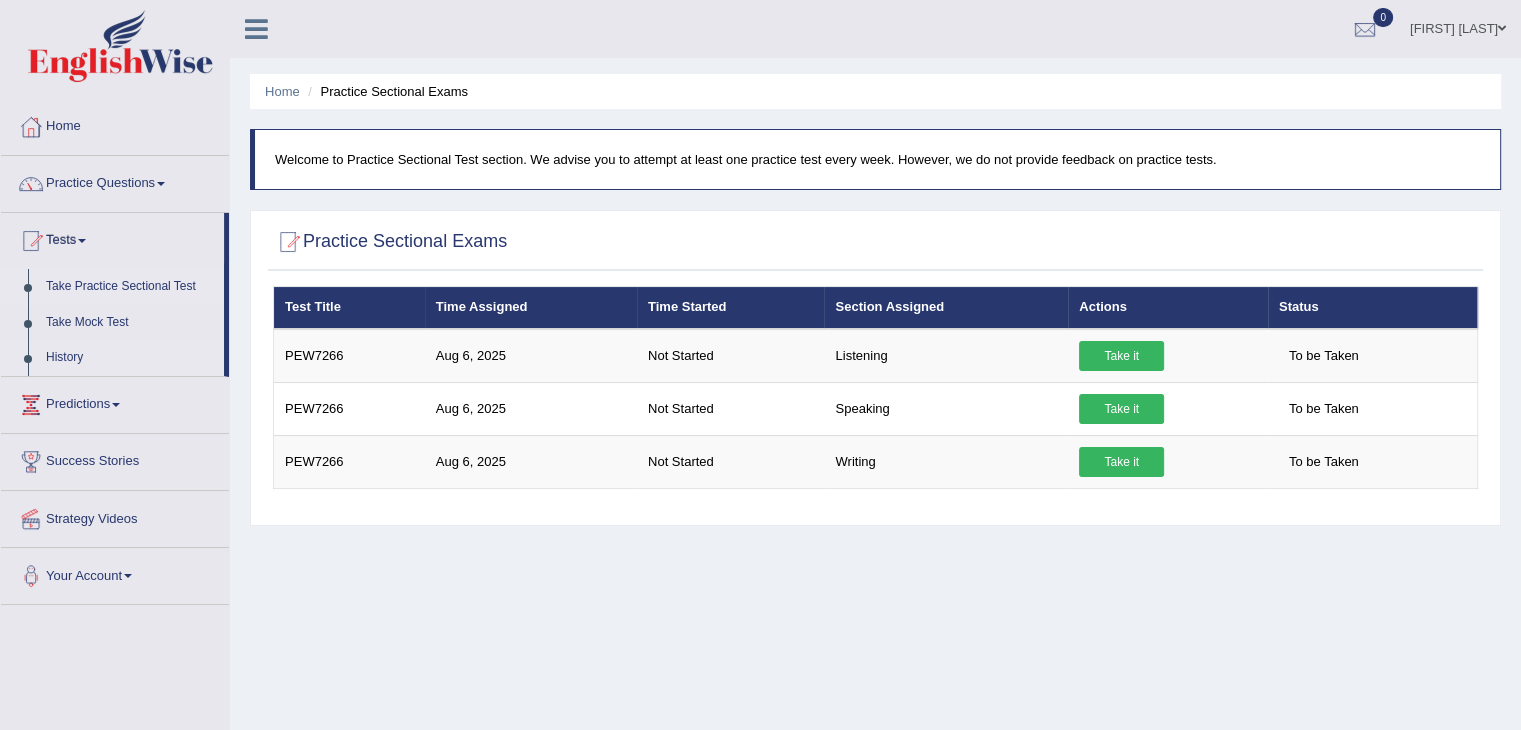 click on "History" at bounding box center (130, 358) 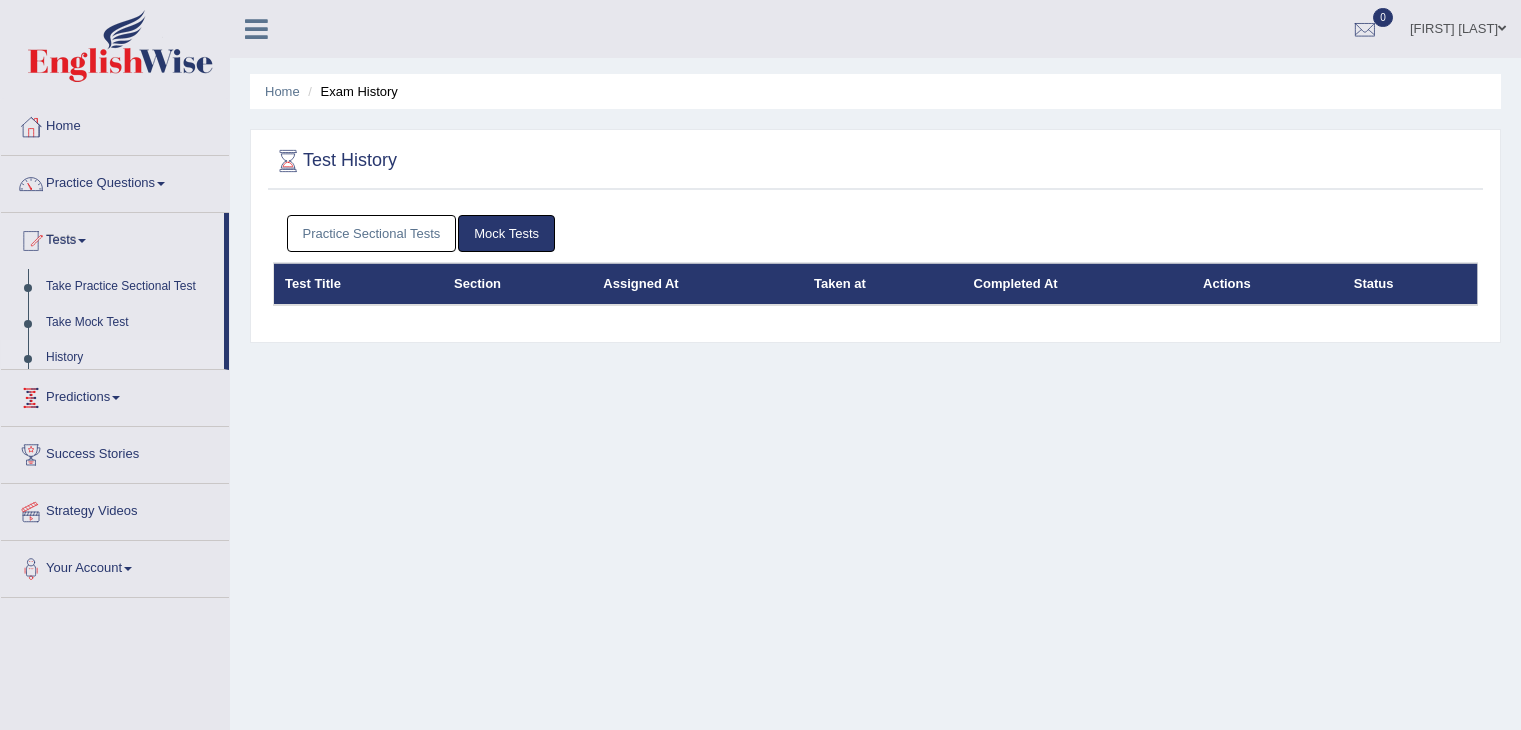 scroll, scrollTop: 0, scrollLeft: 0, axis: both 